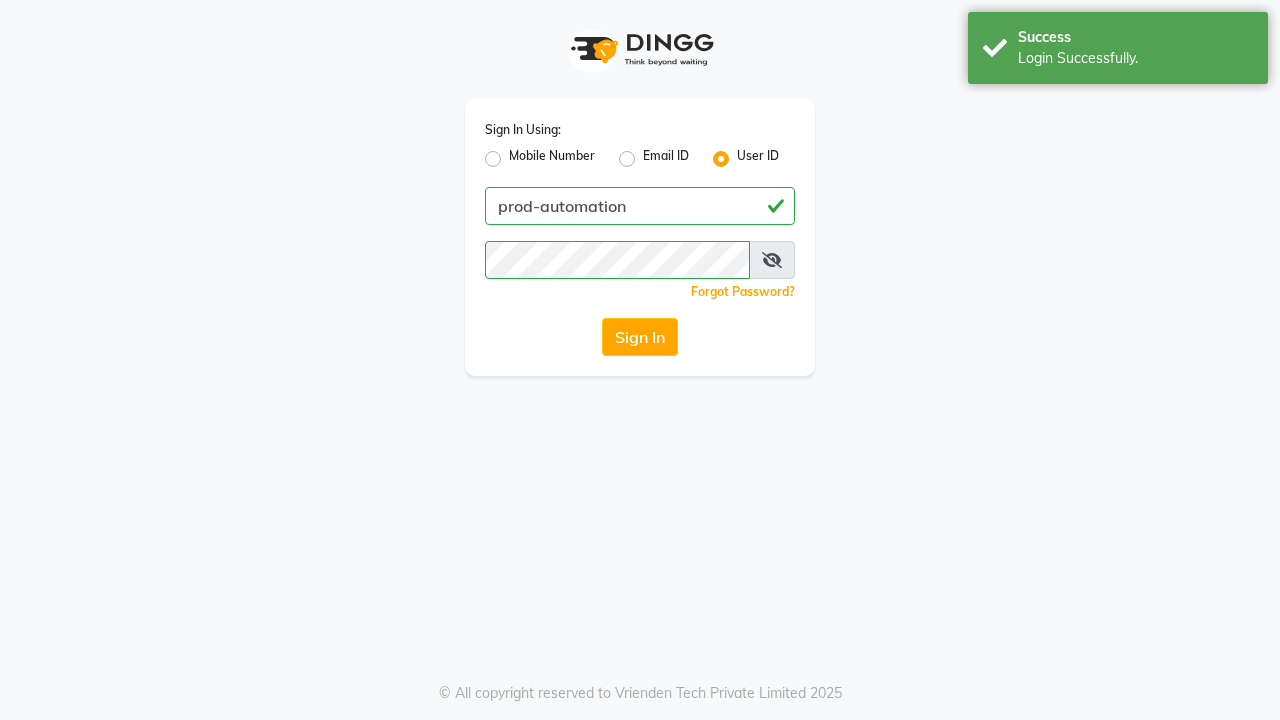 scroll, scrollTop: 0, scrollLeft: 0, axis: both 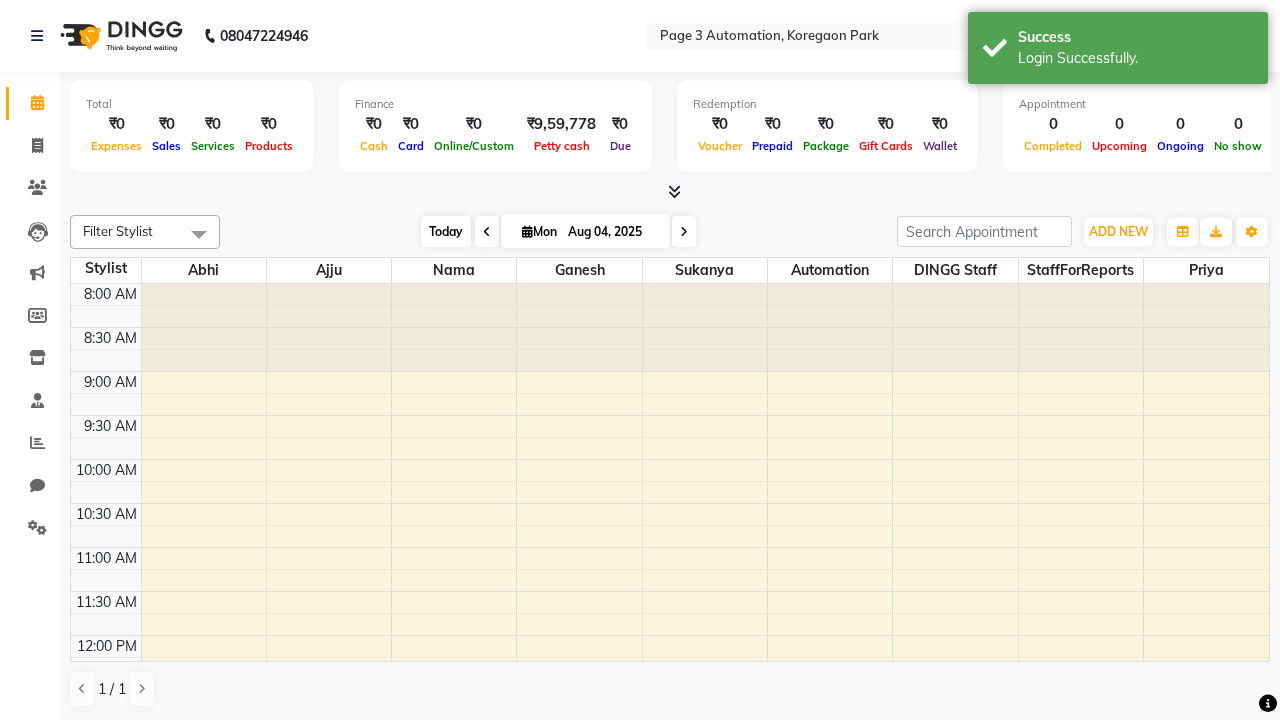 click on "Today" at bounding box center [446, 231] 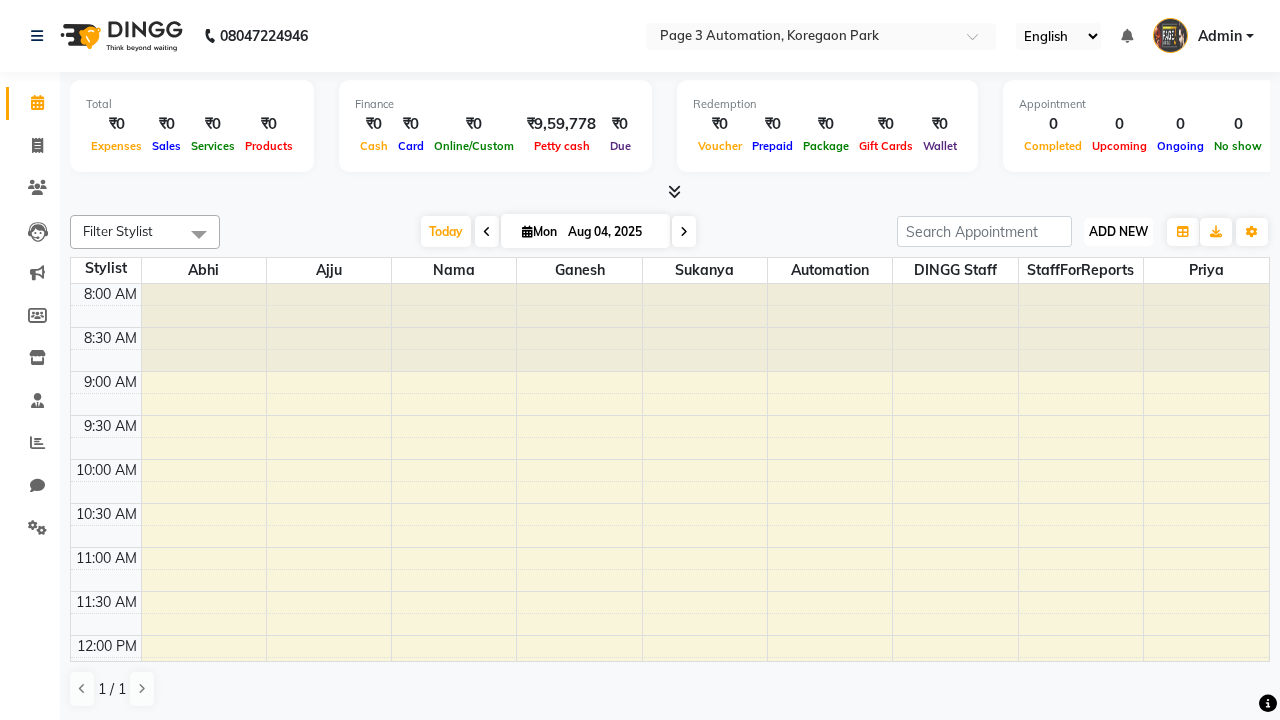 click on "ADD NEW" at bounding box center (1118, 231) 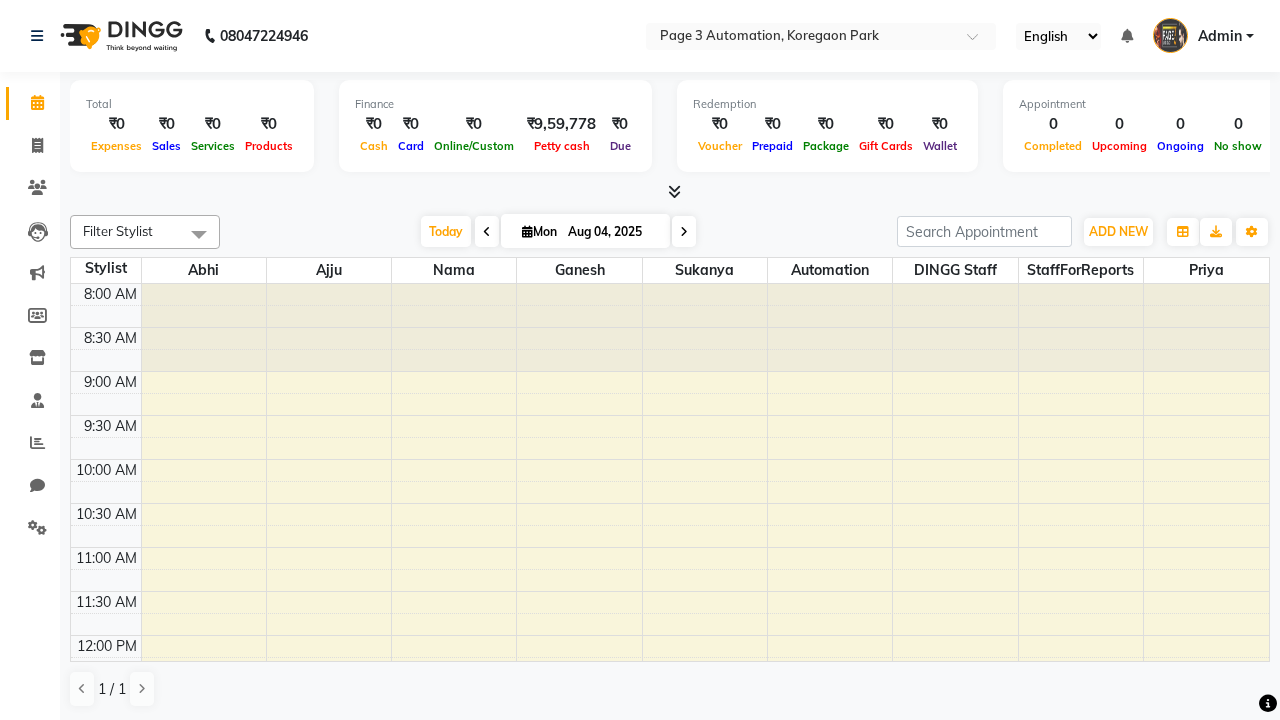 click on "Add Appointment" at bounding box center (0, 0) 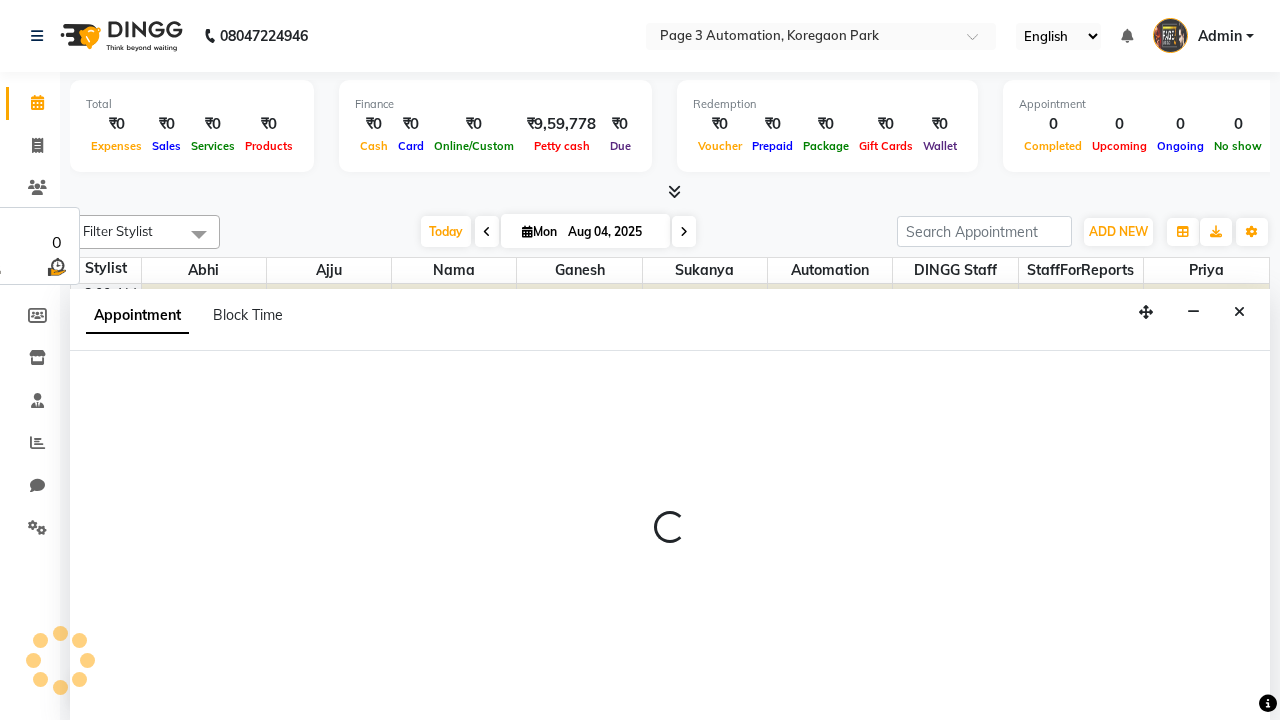 select on "tentative" 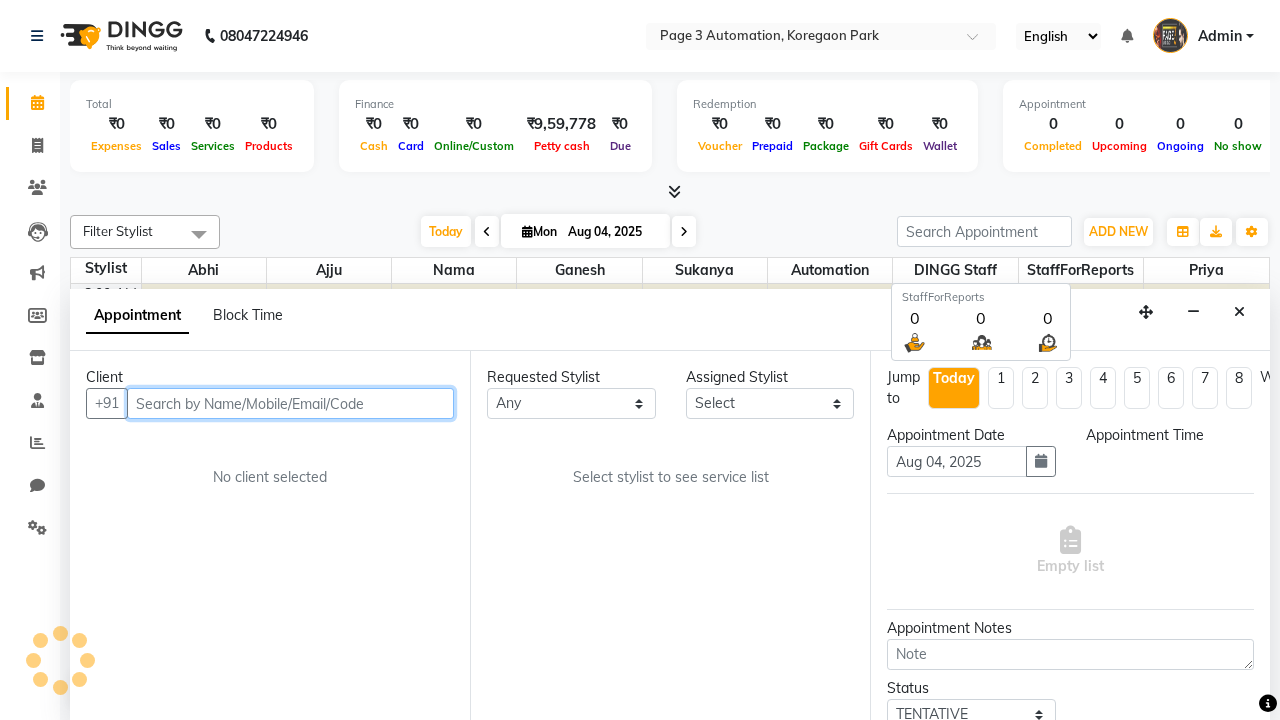 select on "540" 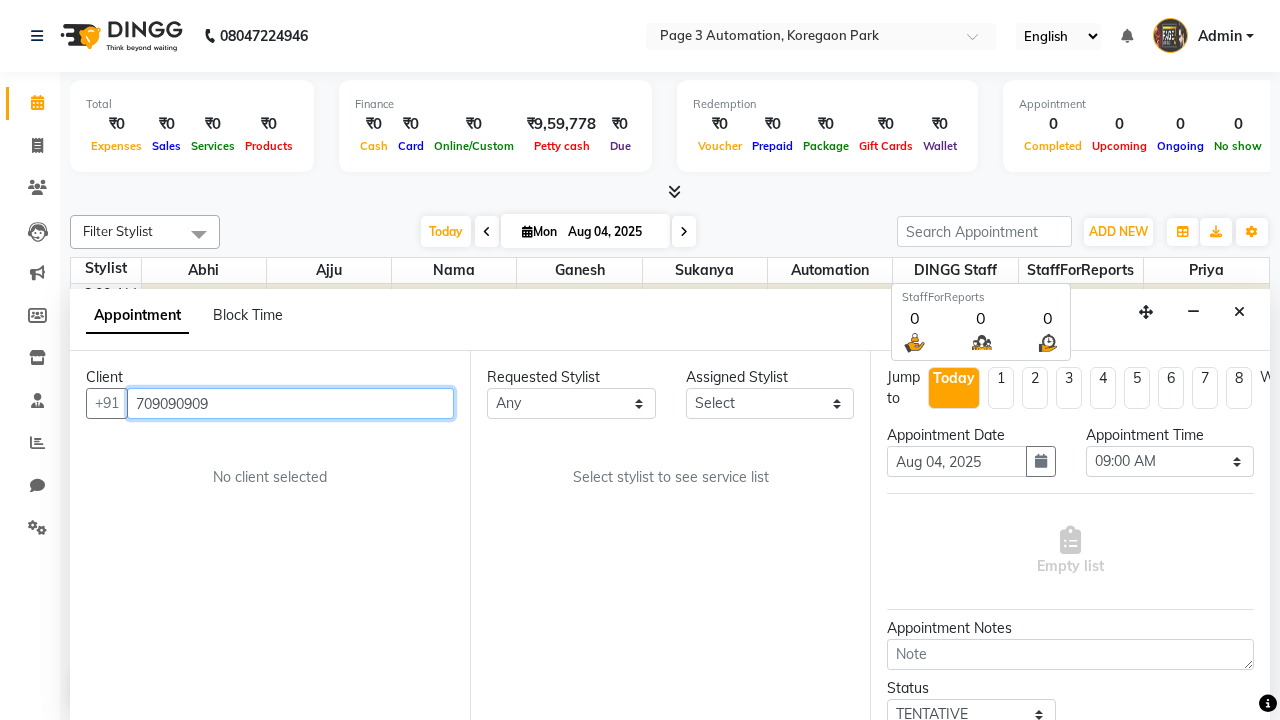 scroll, scrollTop: 1, scrollLeft: 0, axis: vertical 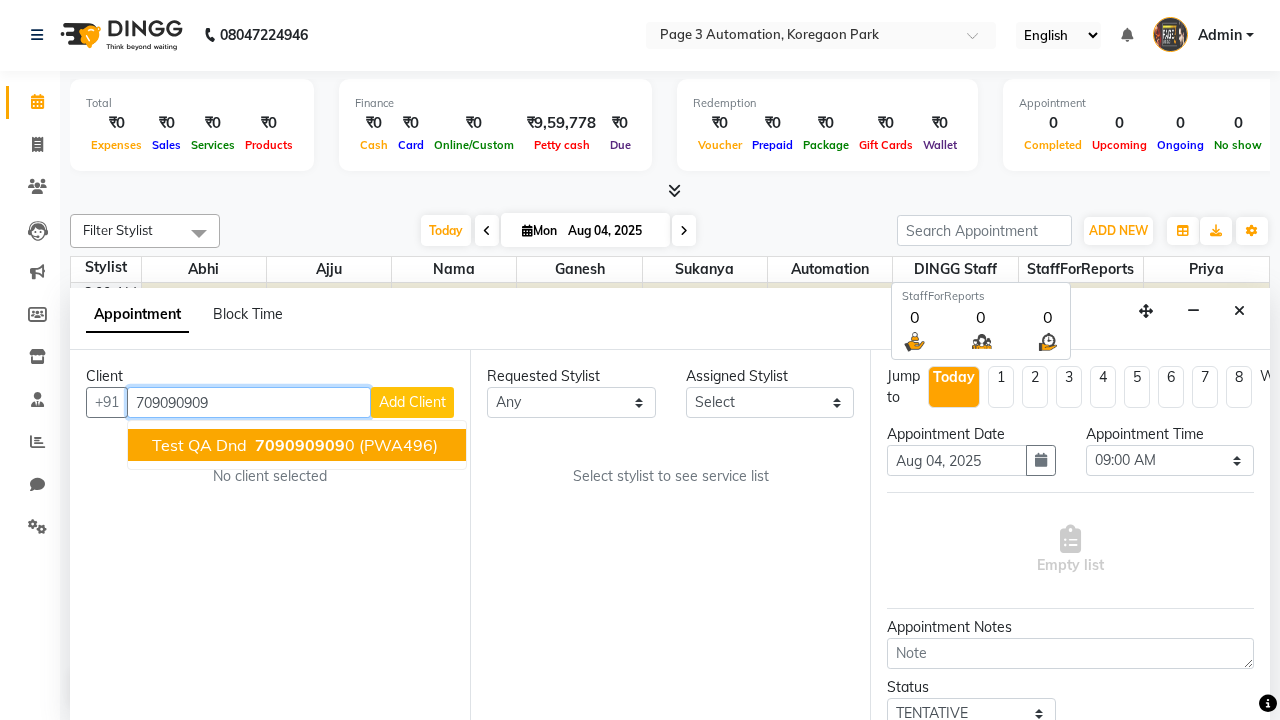 click on "709090909" at bounding box center (300, 445) 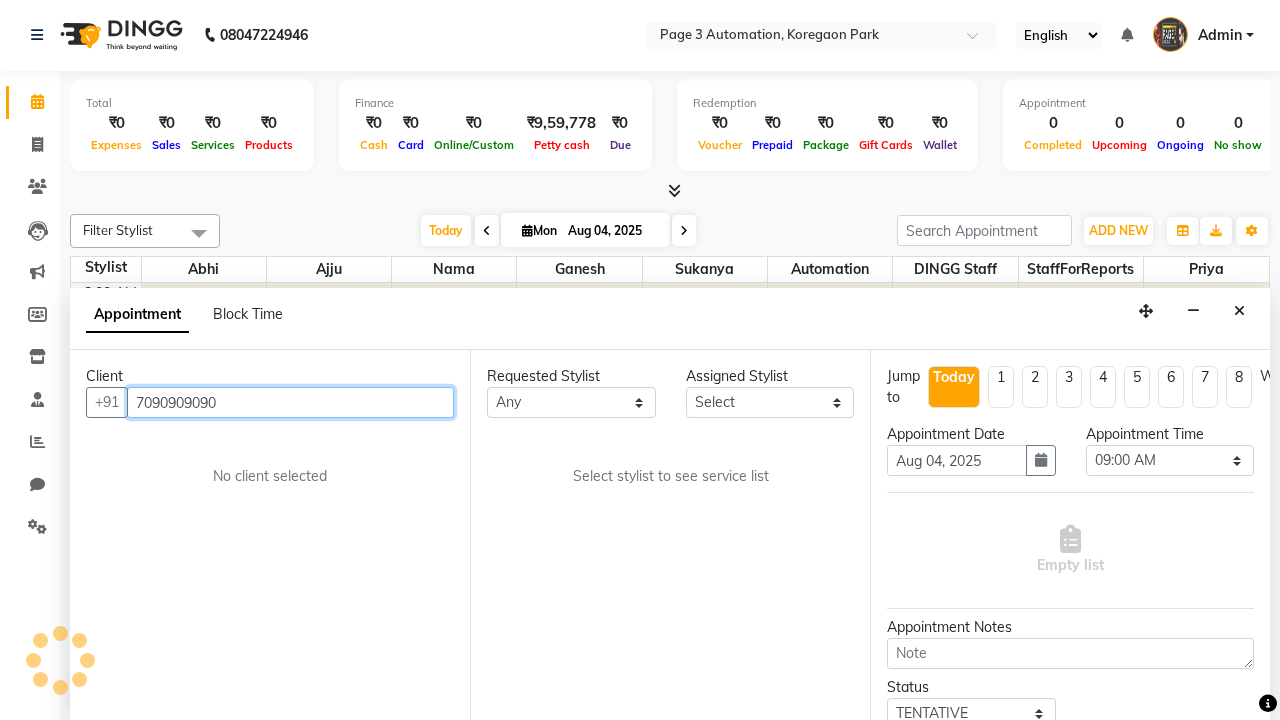 select on "712" 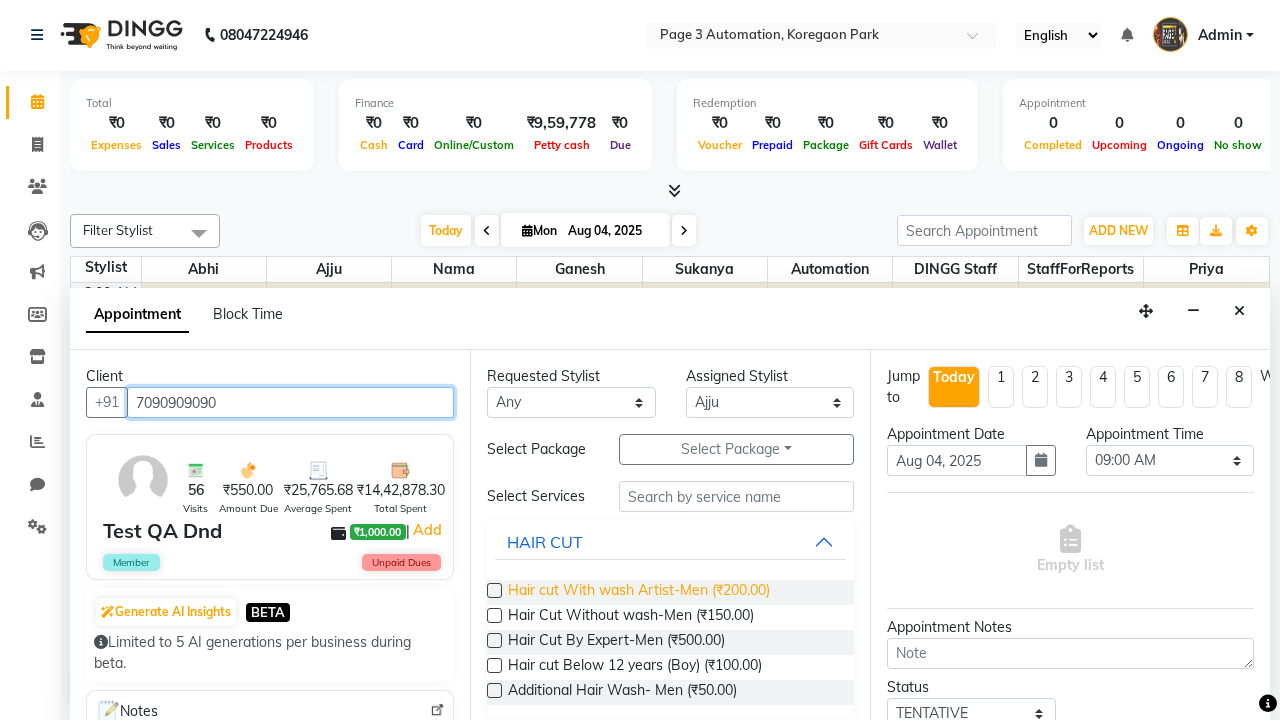 type on "7090909090" 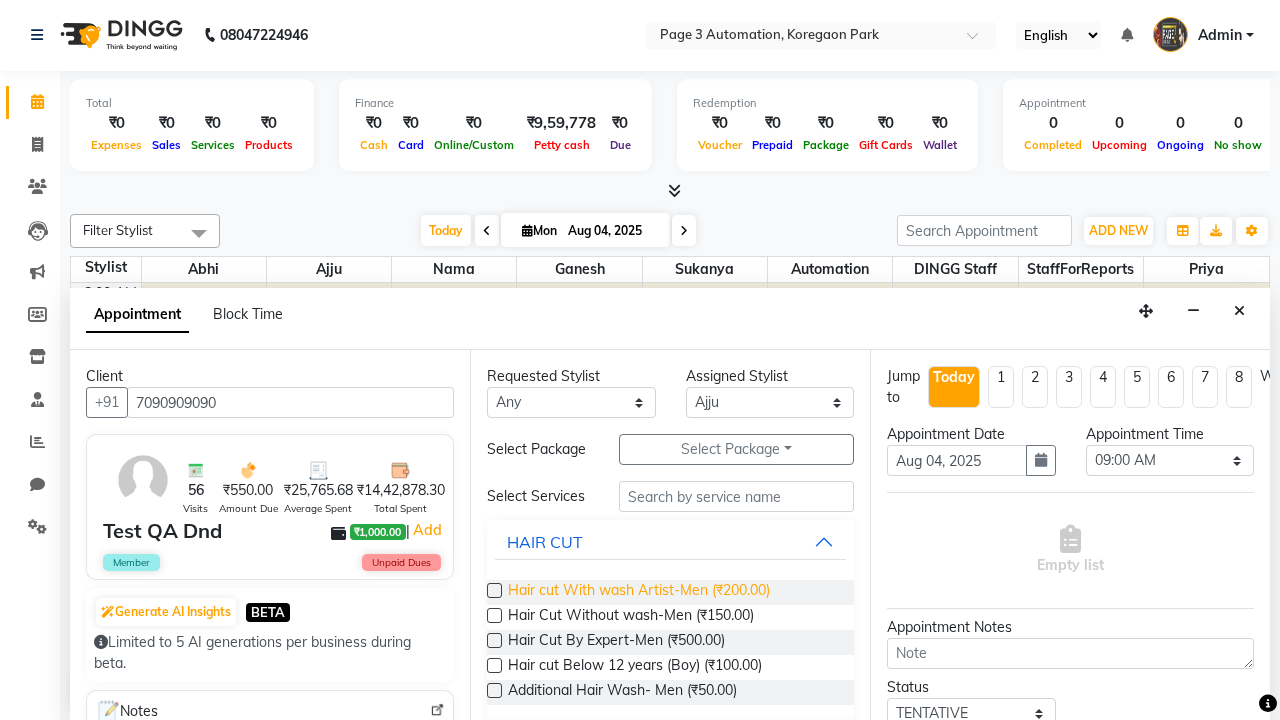 click on "Hair cut With wash Artist-Men (₹200.00)" at bounding box center [639, 592] 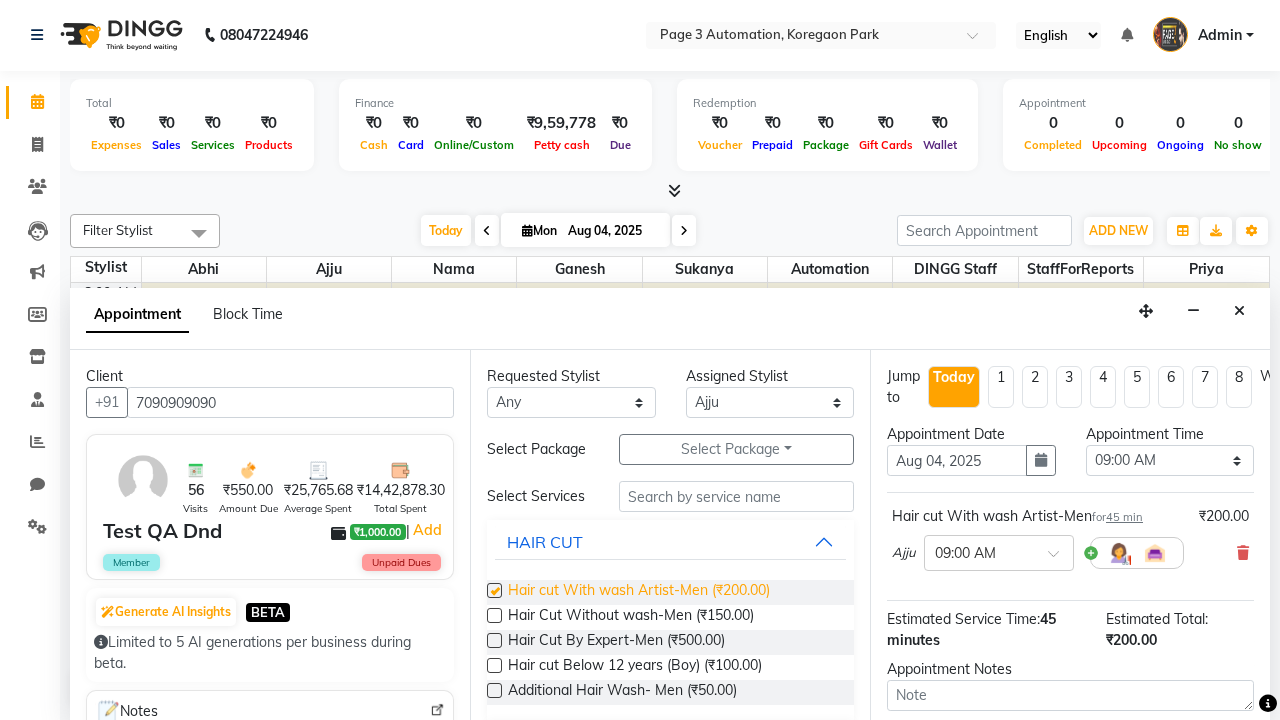 checkbox on "false" 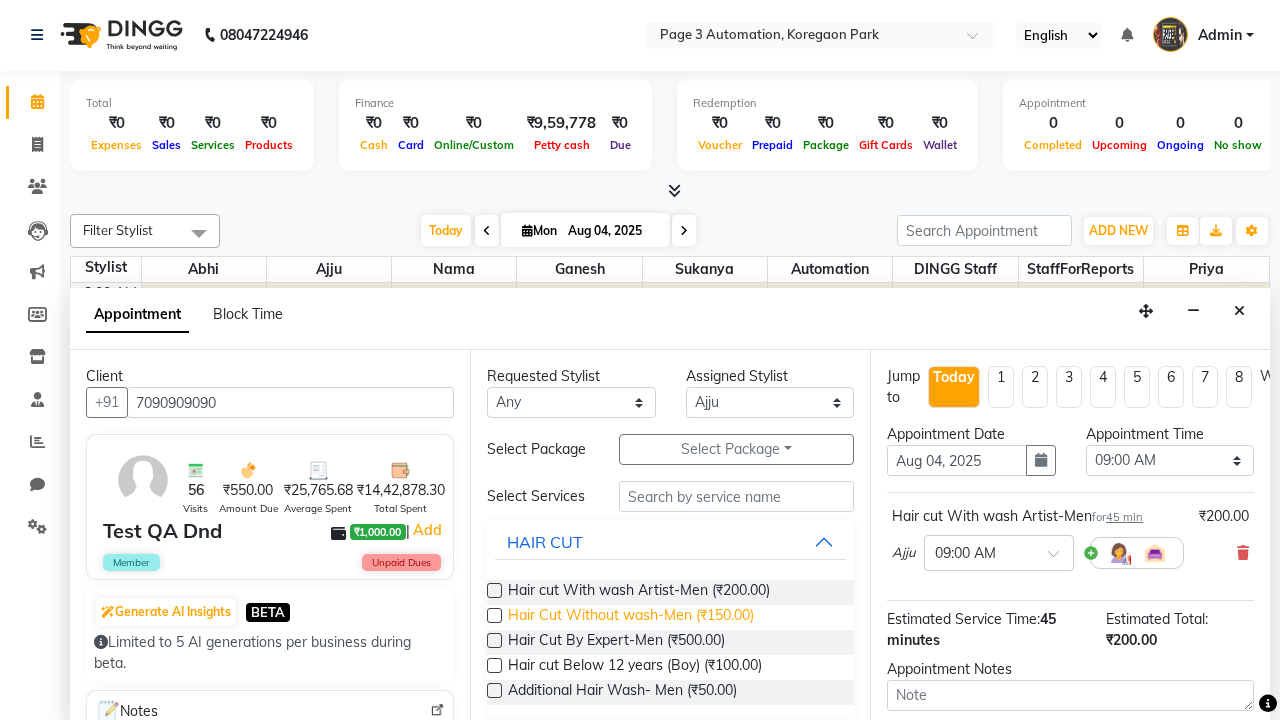click on "Hair Cut Without wash-Men (₹150.00)" at bounding box center [631, 617] 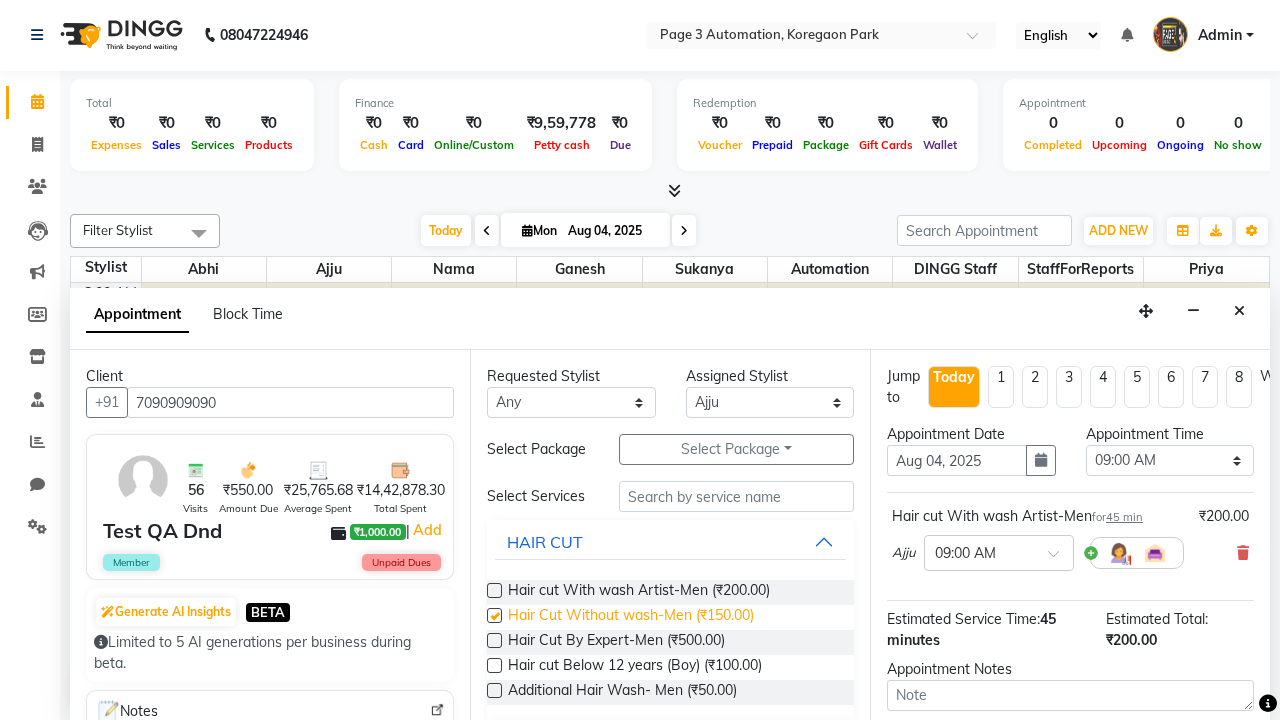 checkbox on "true" 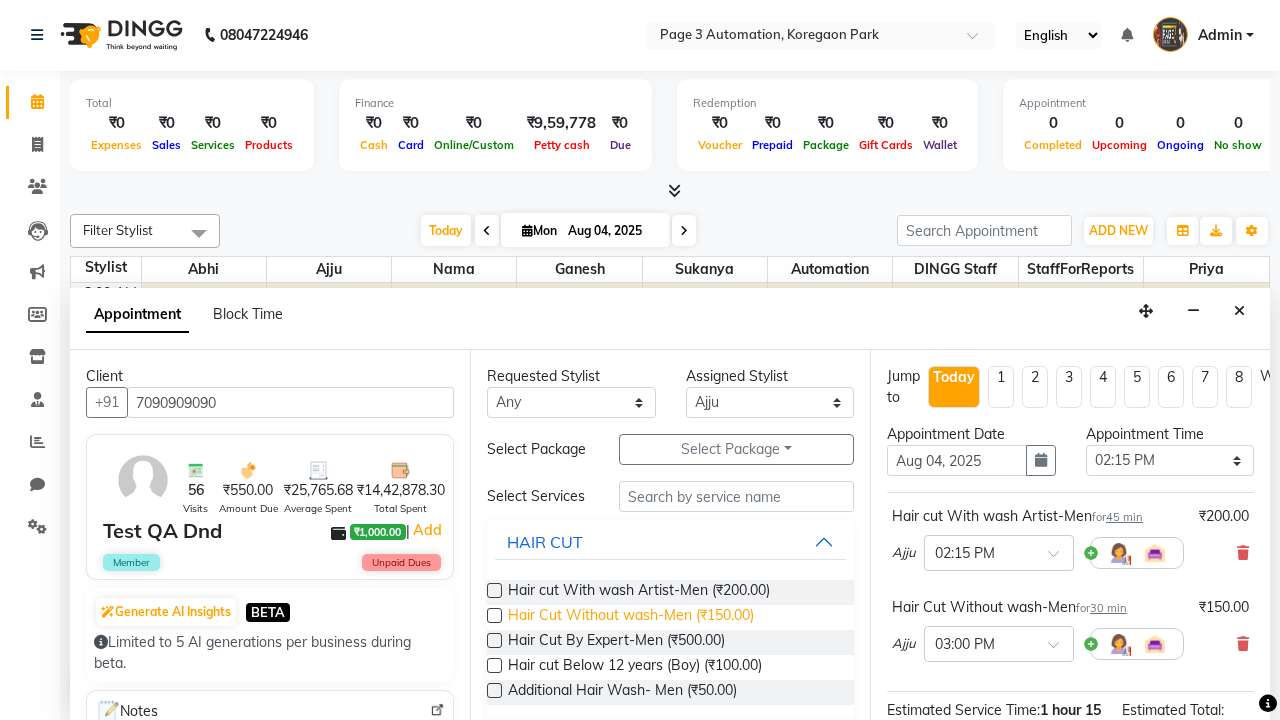 checkbox on "false" 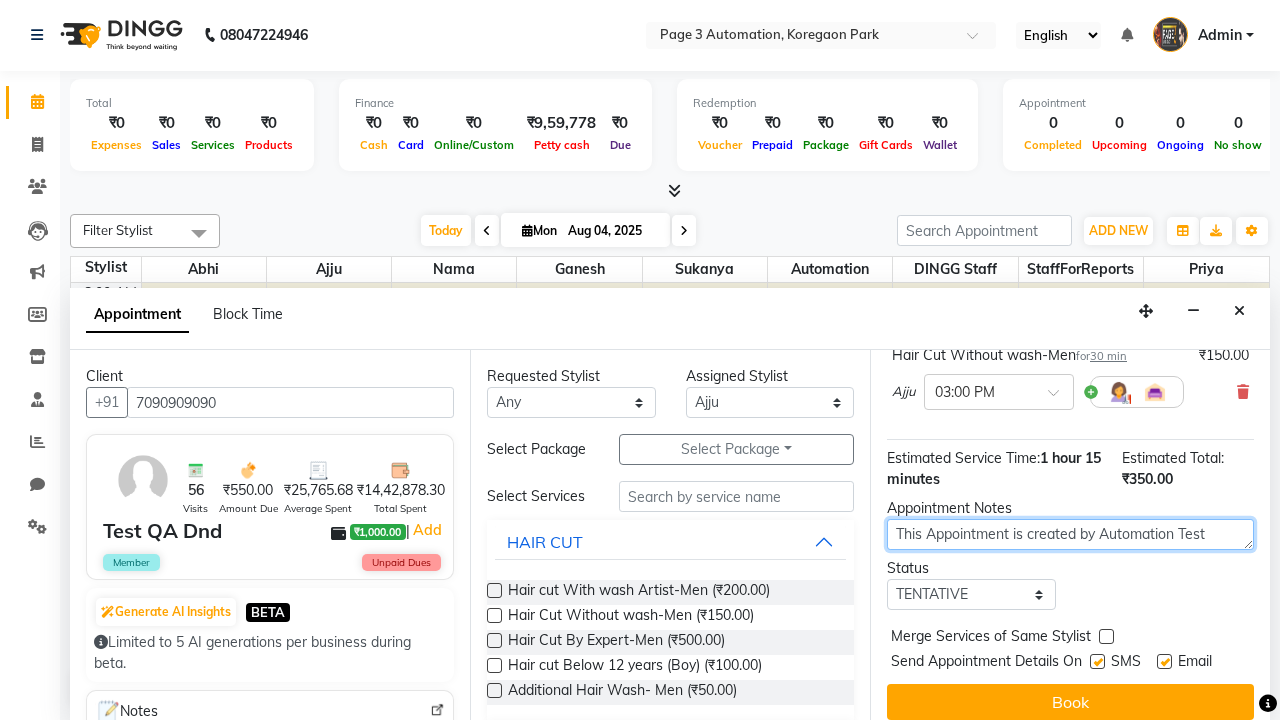 type on "This Appointment is created by Automation Test" 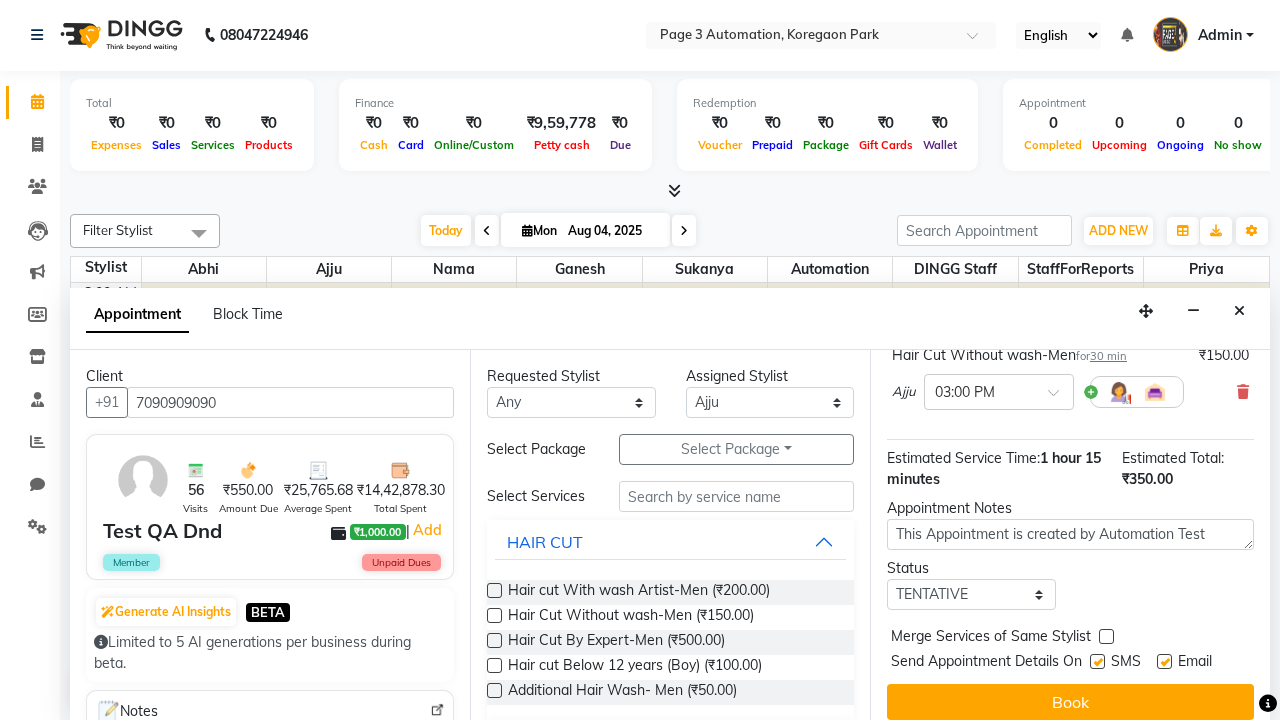 click at bounding box center (1106, 636) 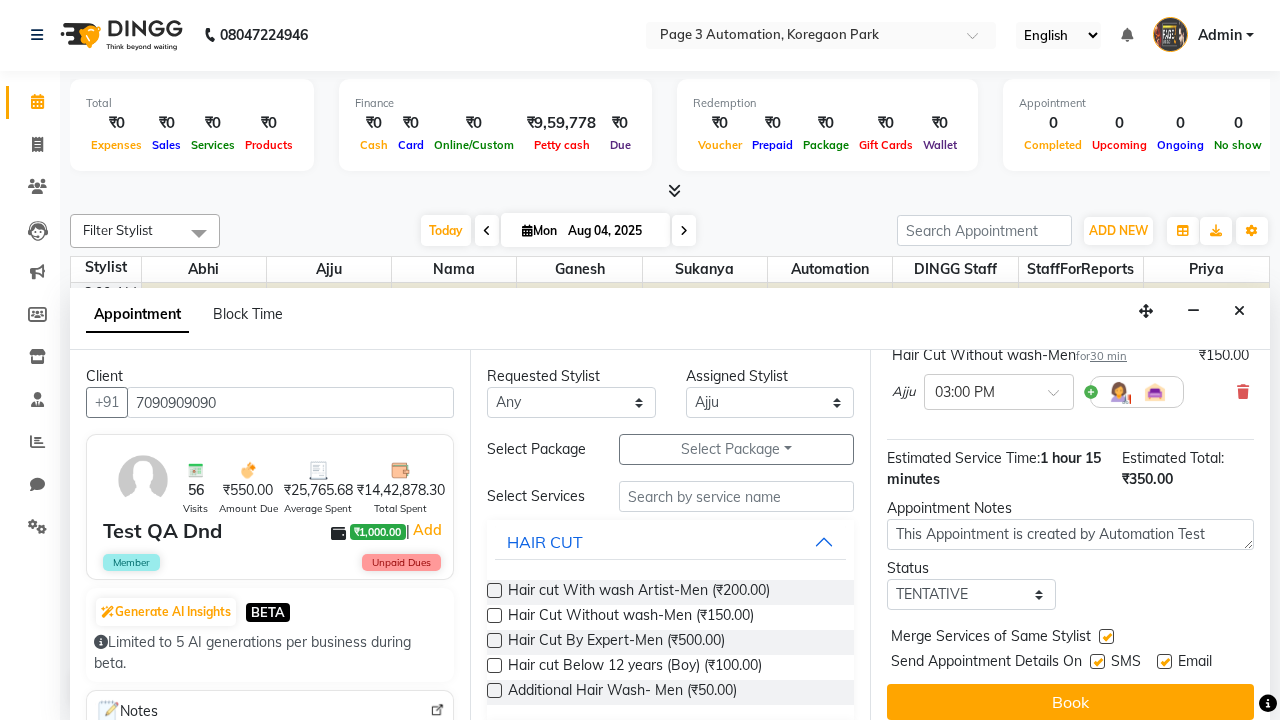 click at bounding box center (1097, 661) 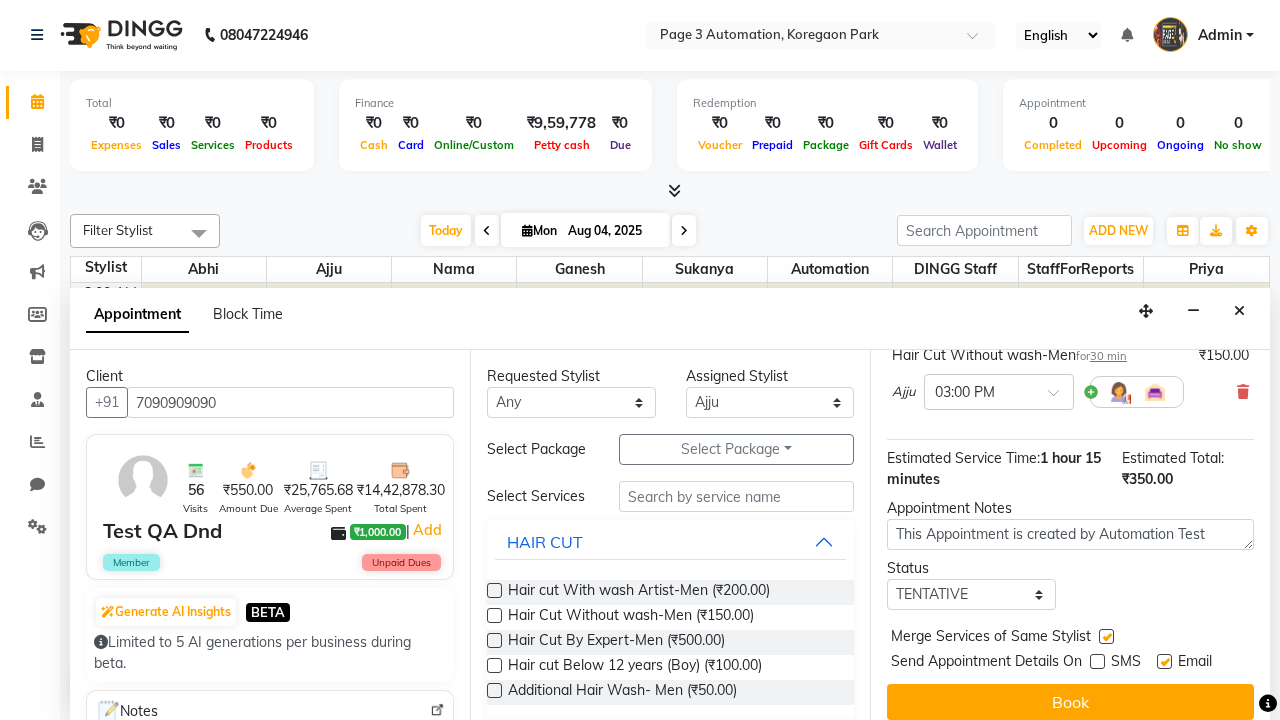 click at bounding box center (1164, 661) 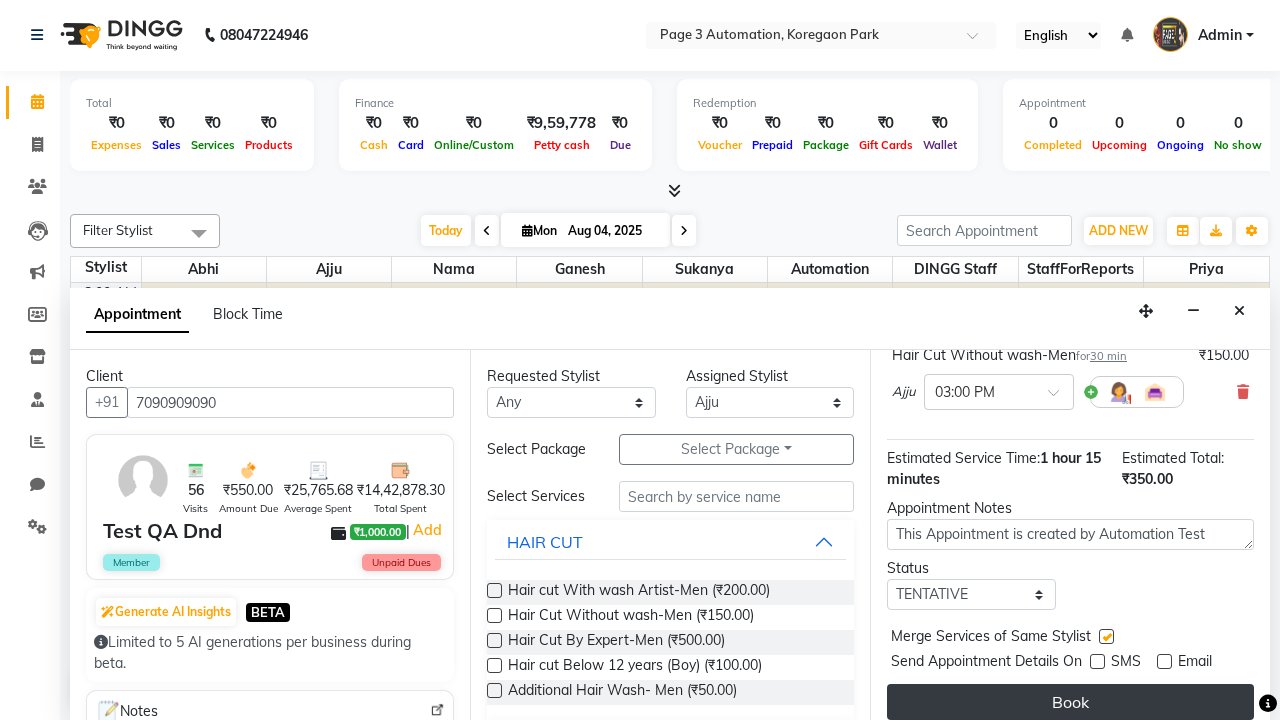 click on "Book" at bounding box center [1070, 702] 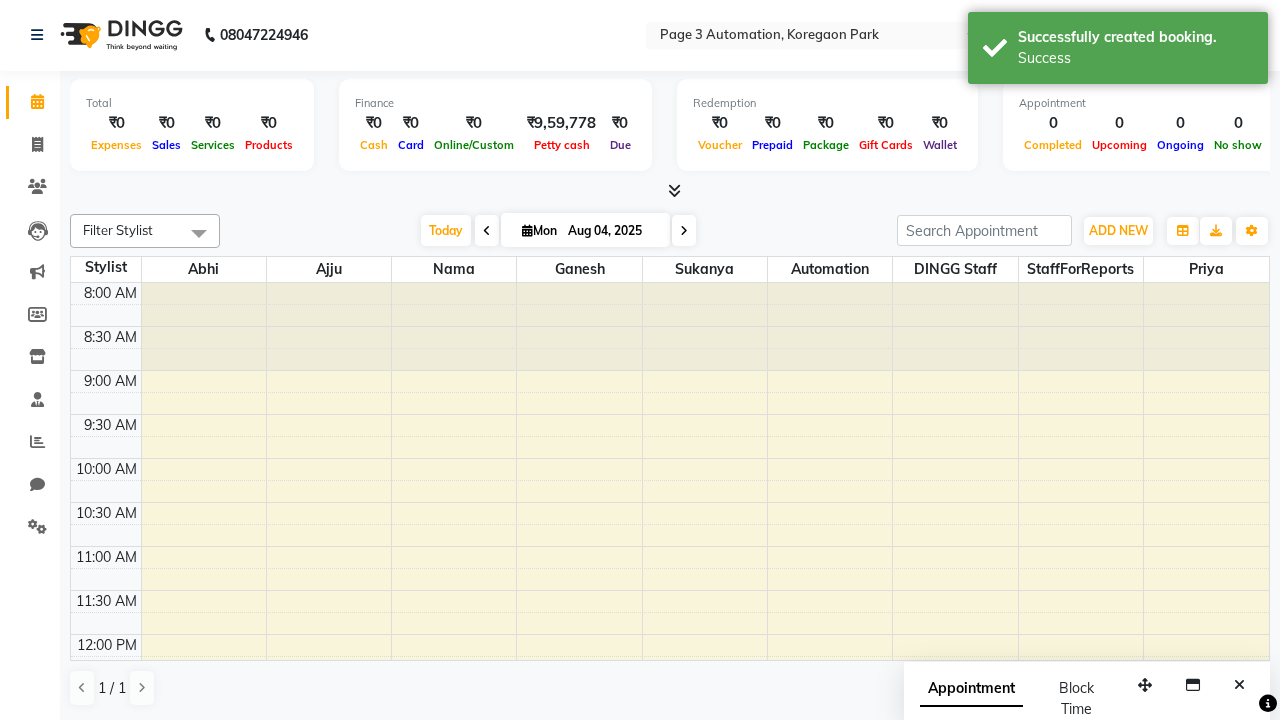 scroll, scrollTop: 0, scrollLeft: 0, axis: both 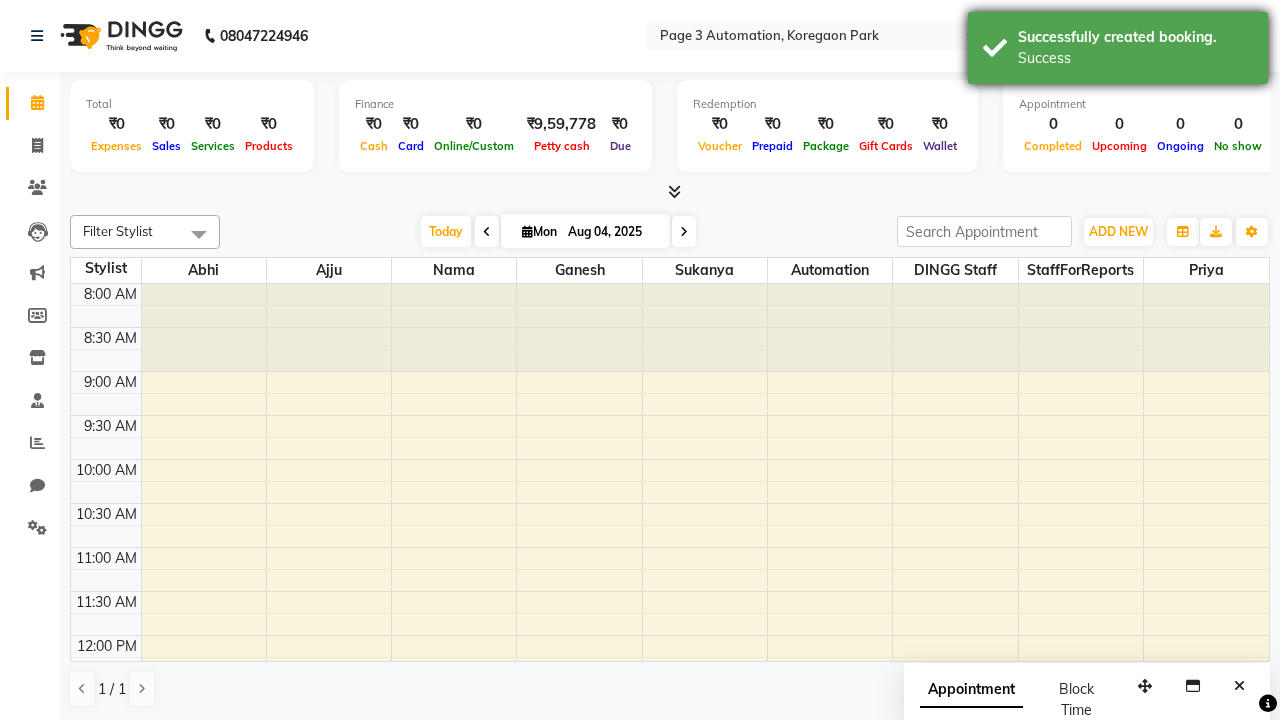 click on "Success" at bounding box center (1135, 58) 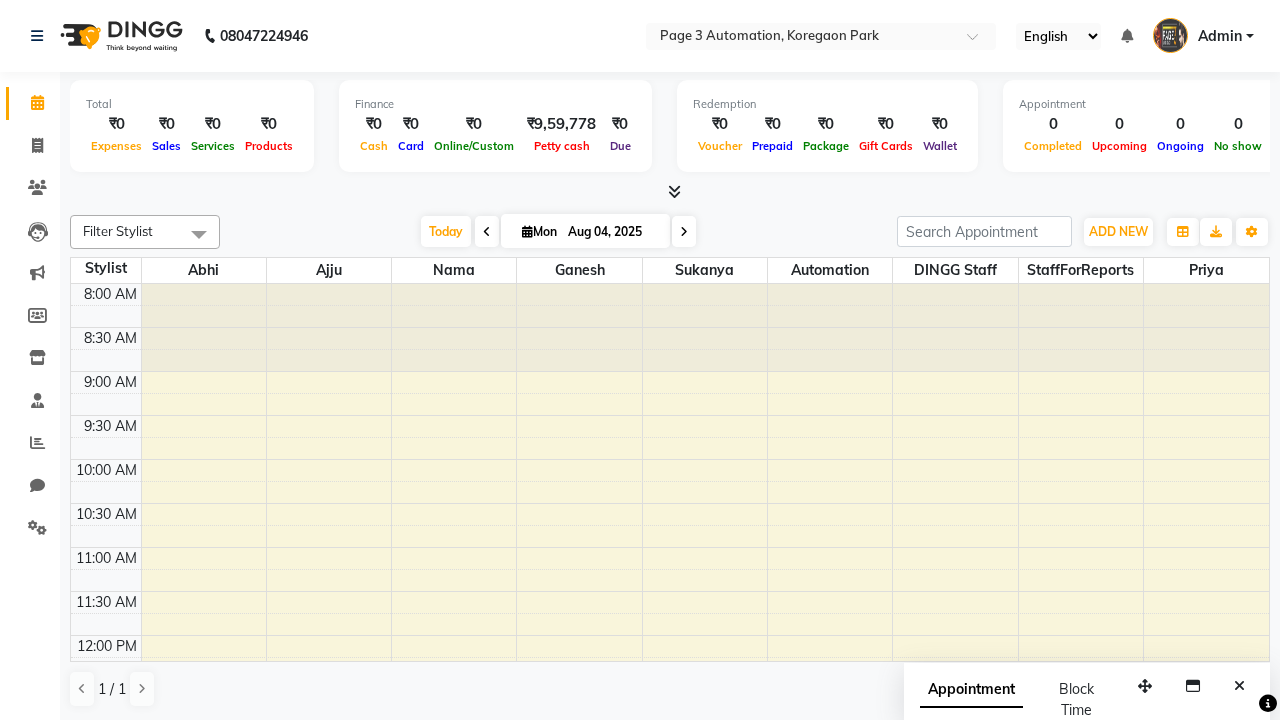click at bounding box center (199, 234) 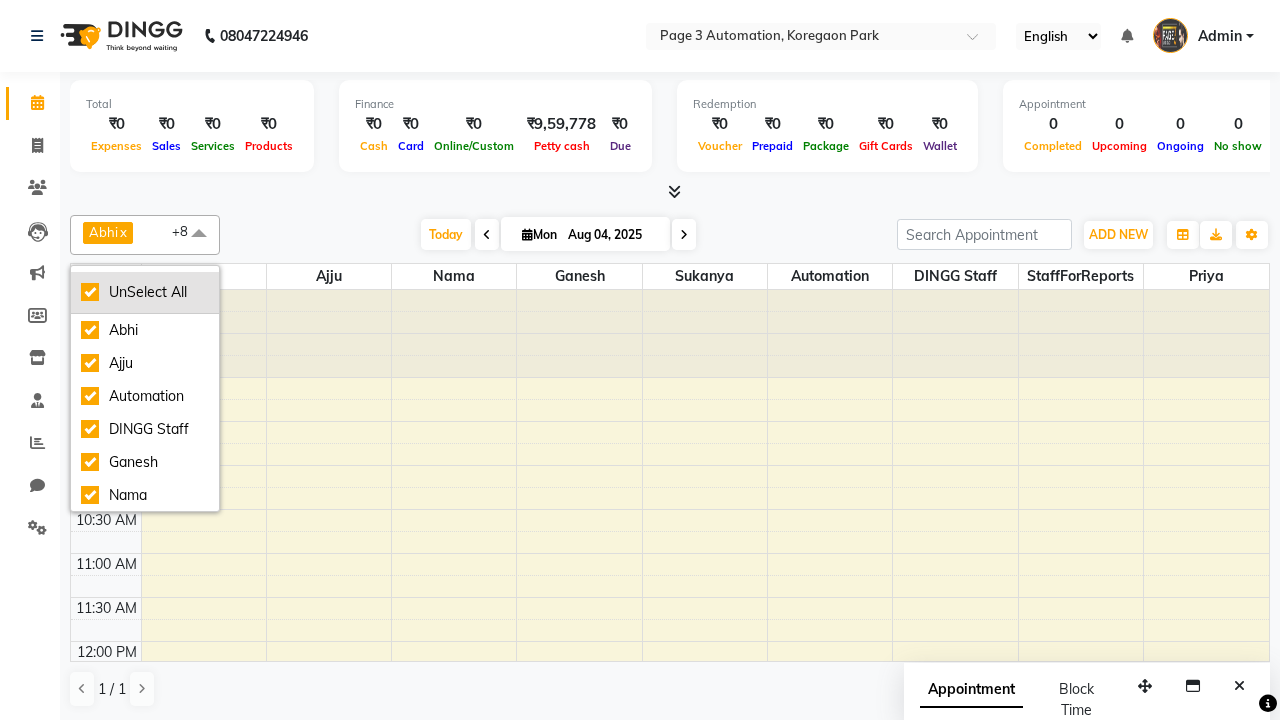 click on "UnSelect All" at bounding box center (145, 292) 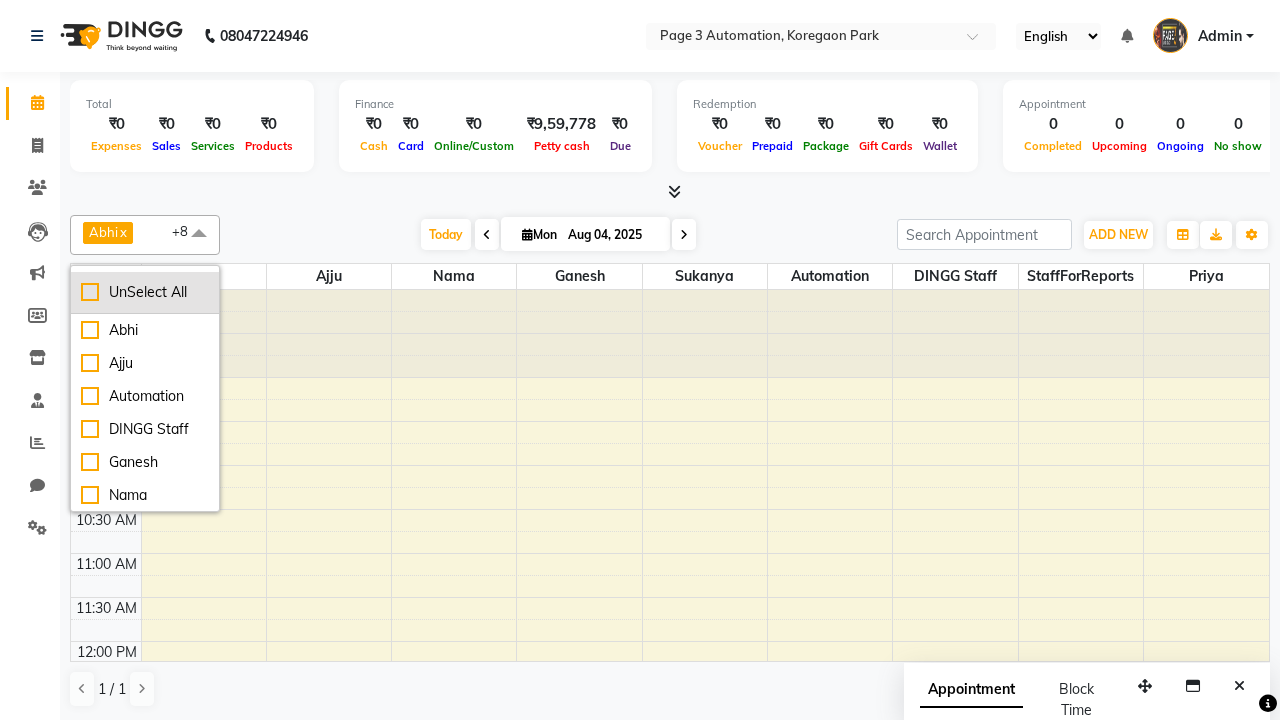 checkbox on "false" 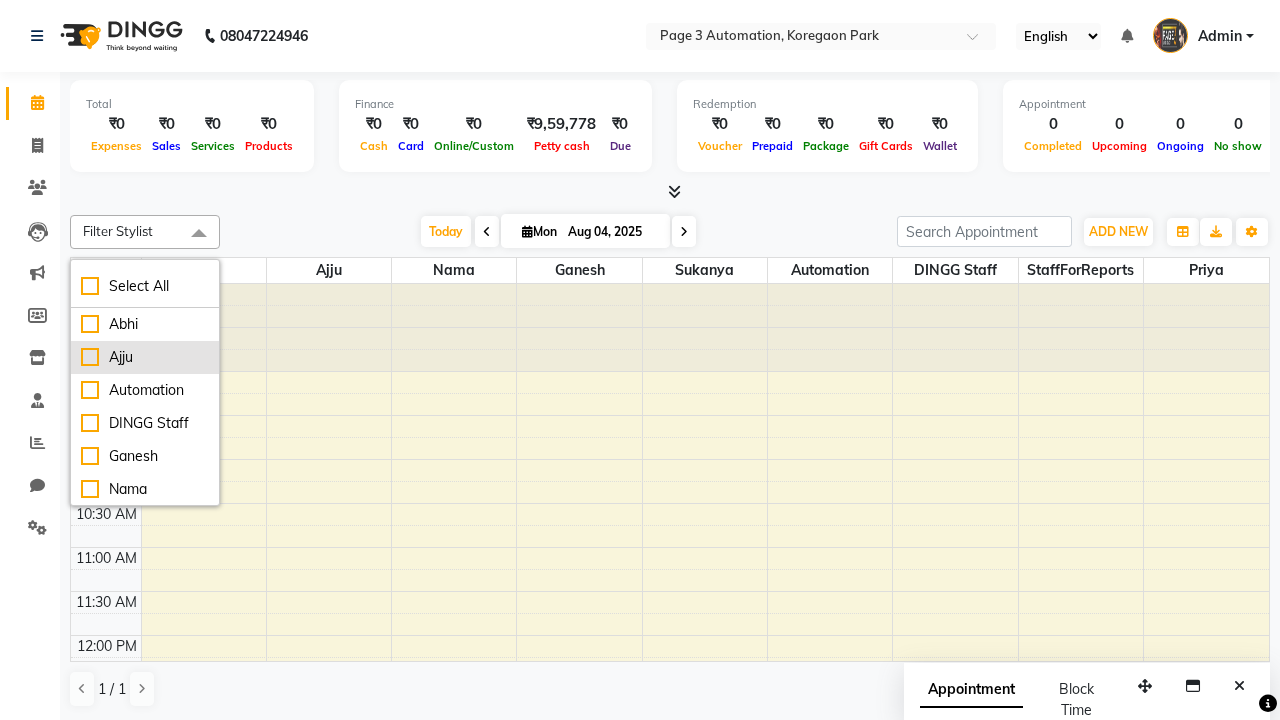 click on "Ajju" at bounding box center [145, 357] 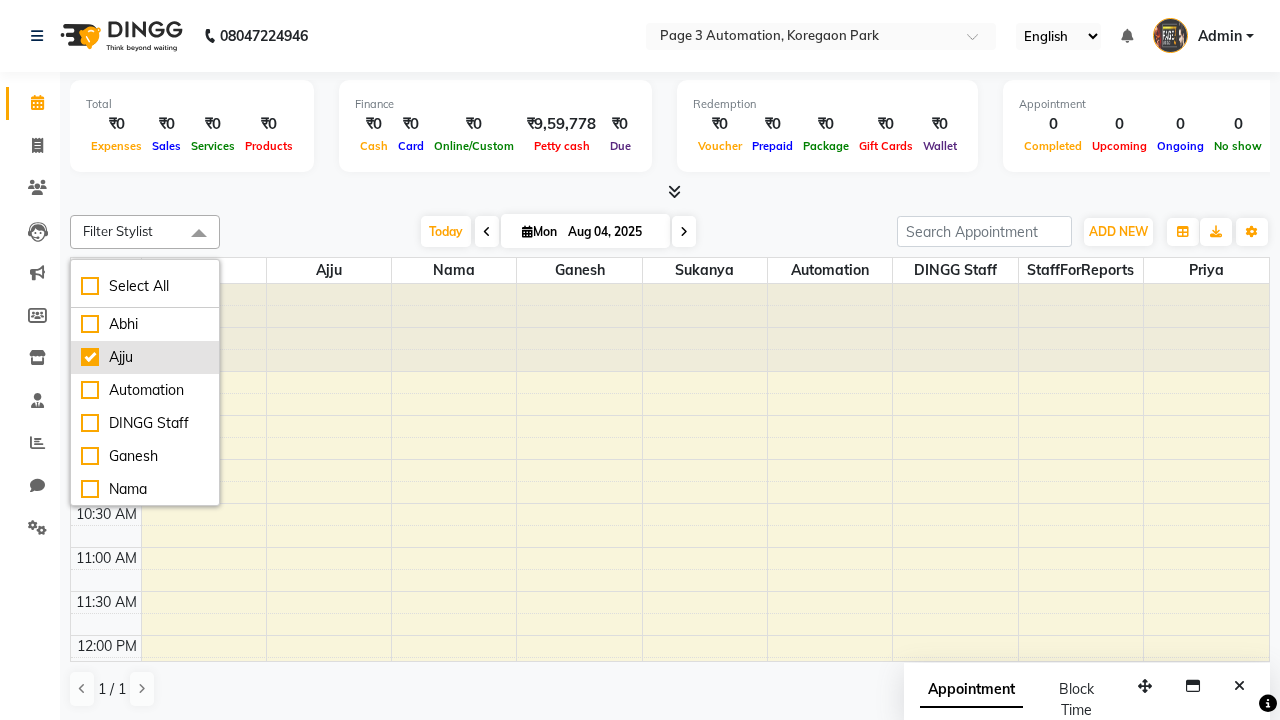 checkbox on "true" 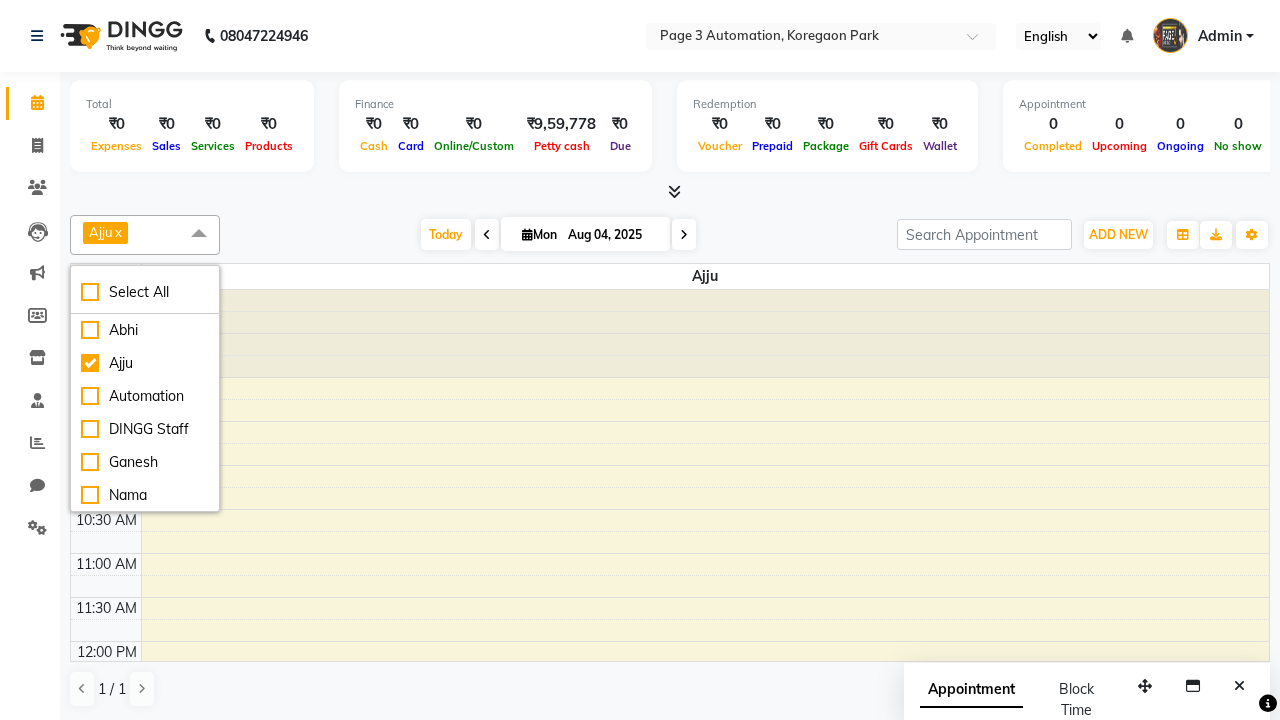 click at bounding box center (199, 234) 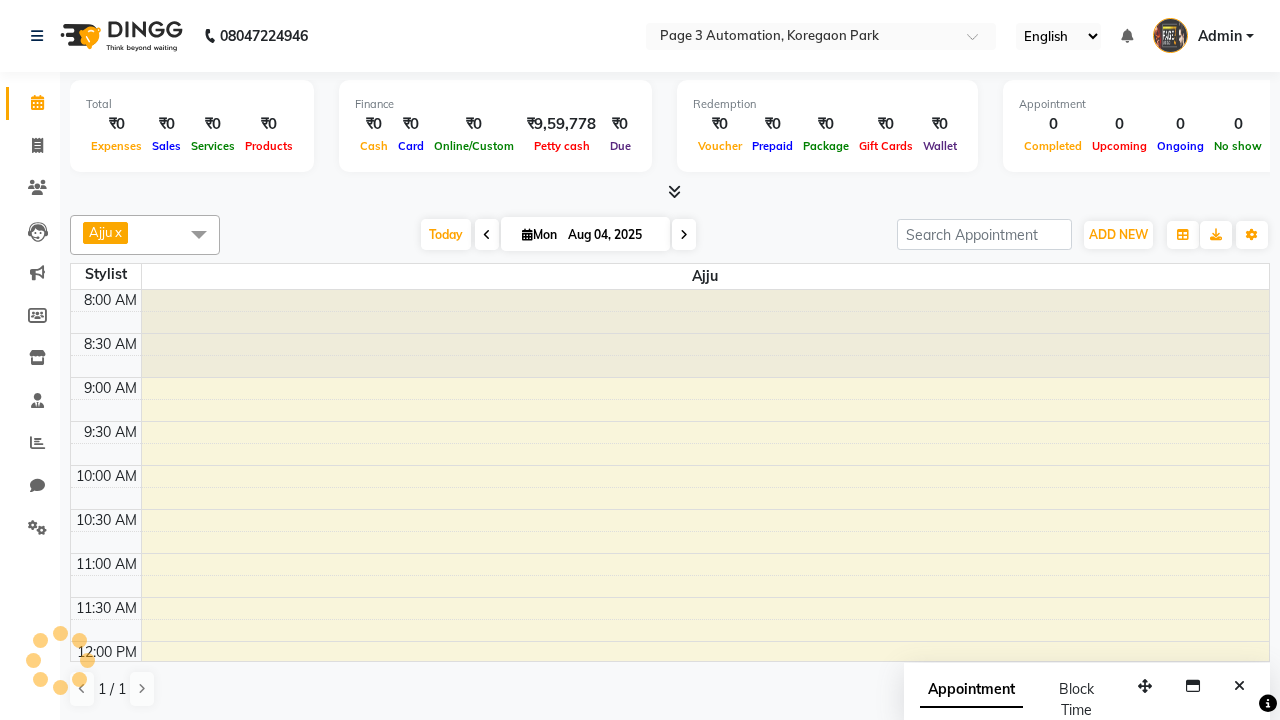 click on "Test QA Dnd, TK09, 02:15 PM-03:30 PM, Hair cut With wash Artist-Men,Hair Cut Without wash-Men" at bounding box center (692, 894) 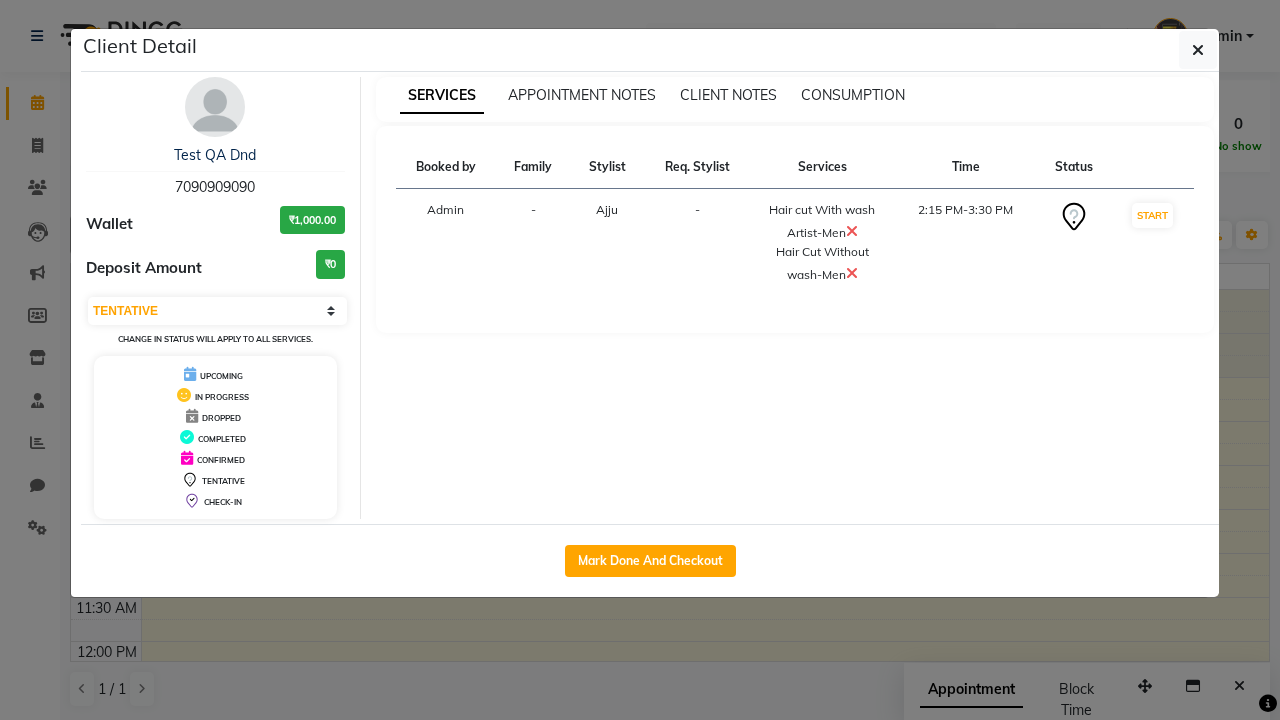 scroll, scrollTop: 419, scrollLeft: 0, axis: vertical 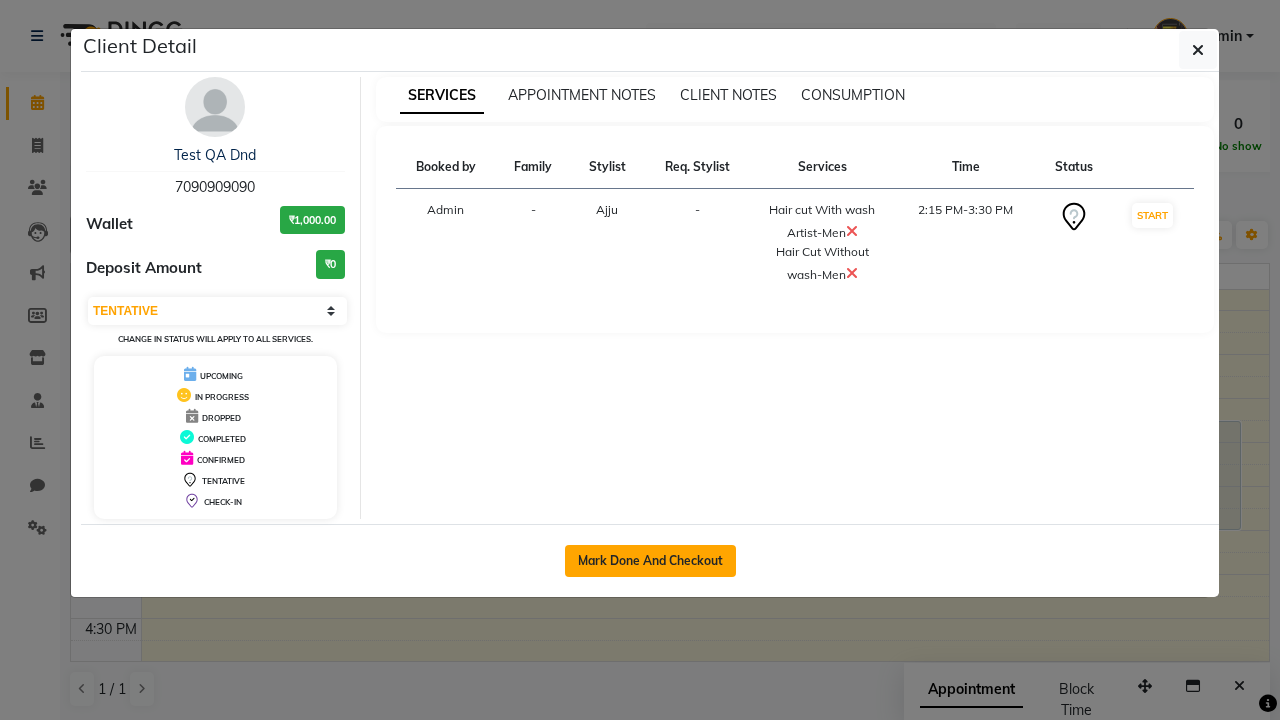 click on "Mark Done And Checkout" 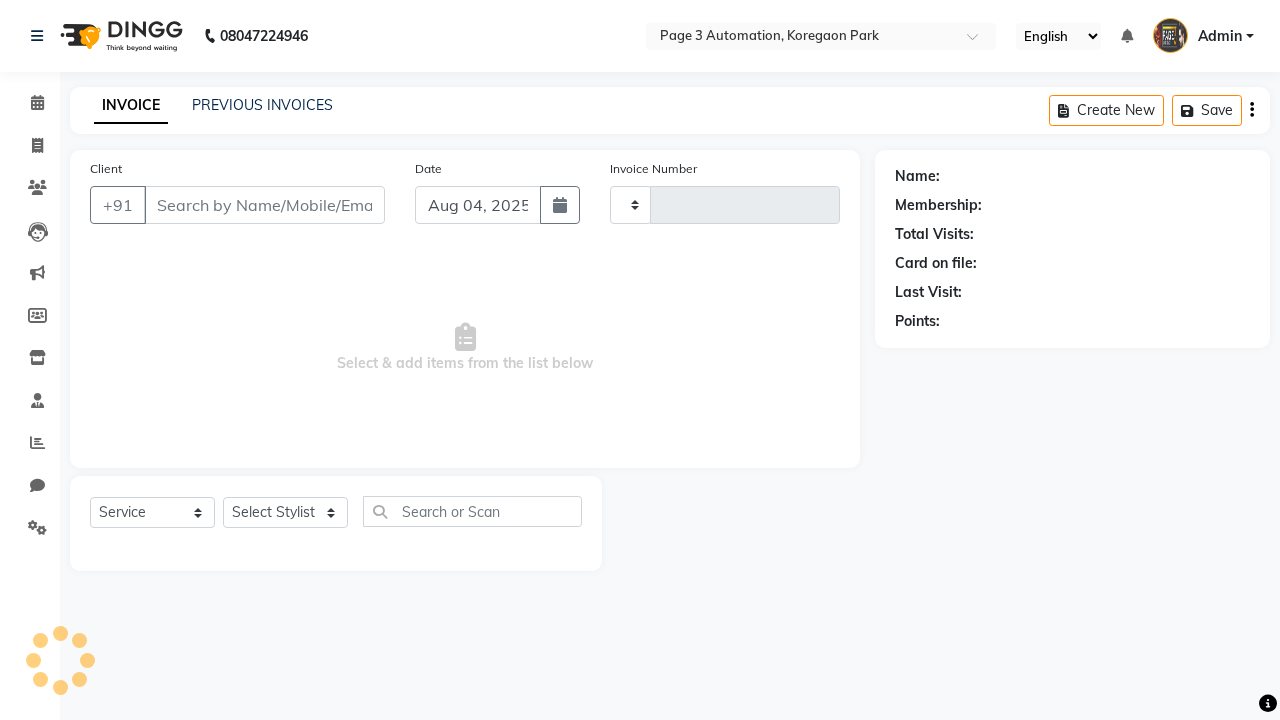 type on "7703" 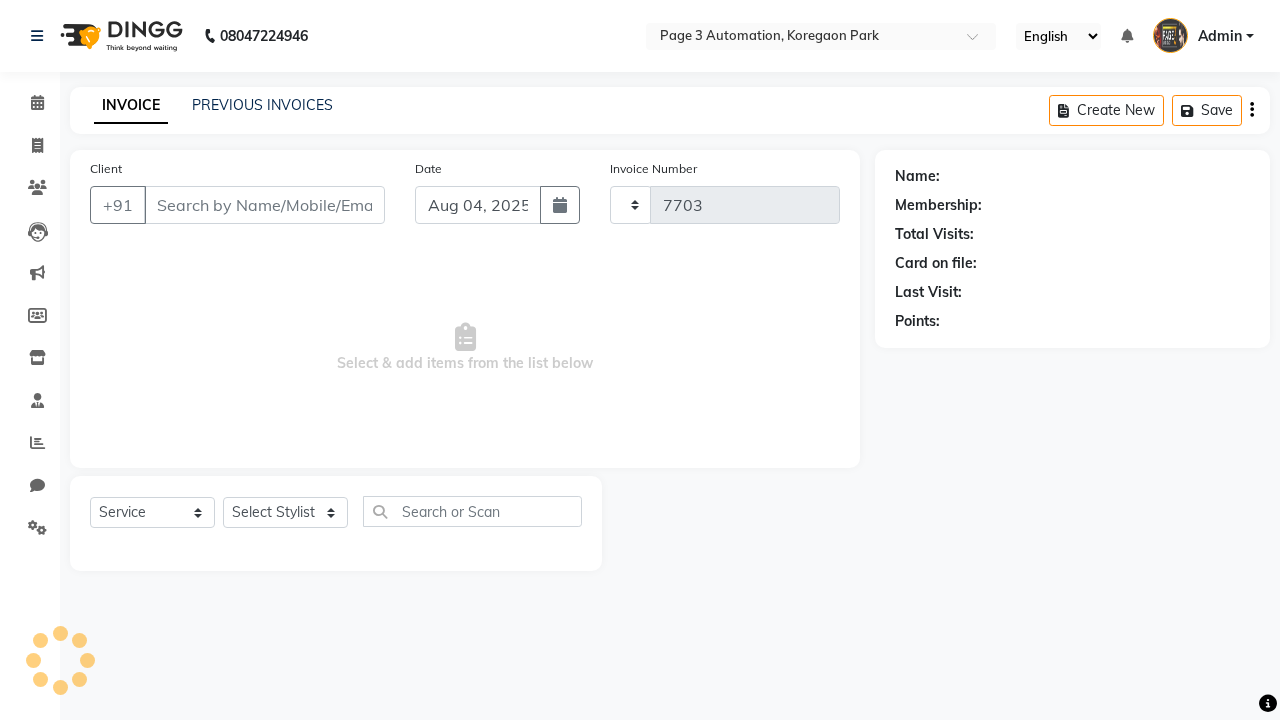select on "2774" 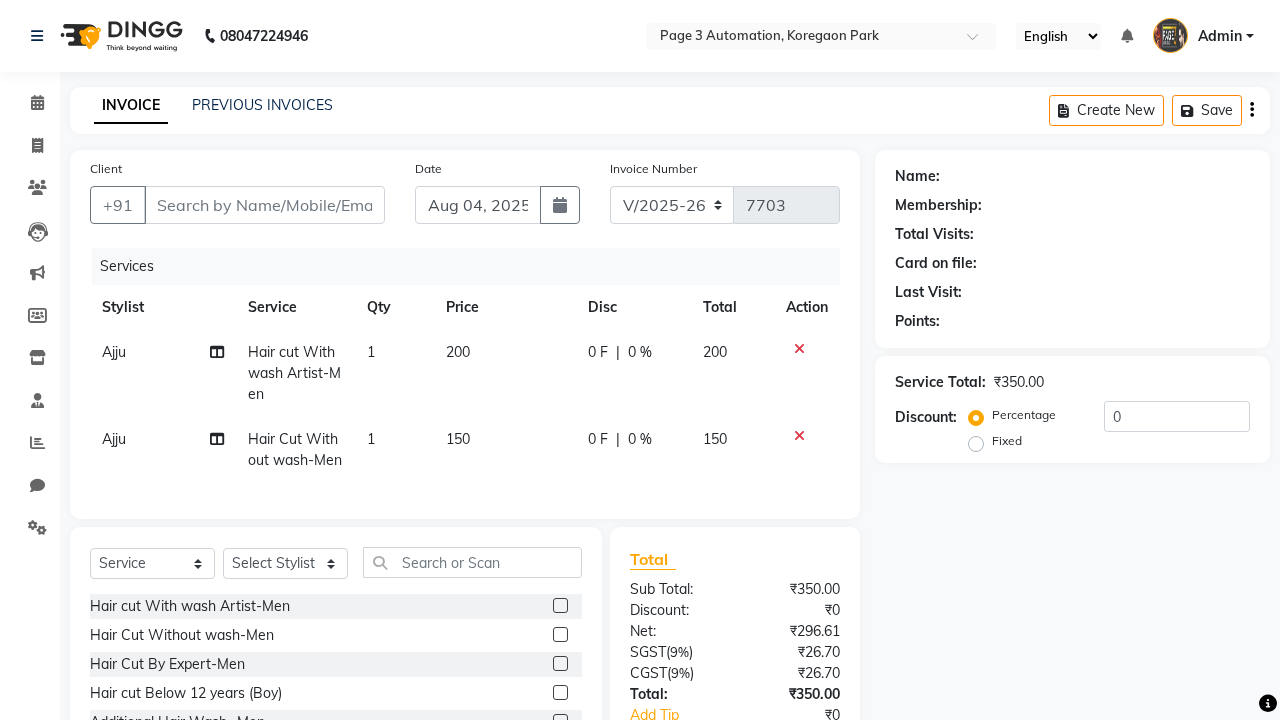 type on "7090909090" 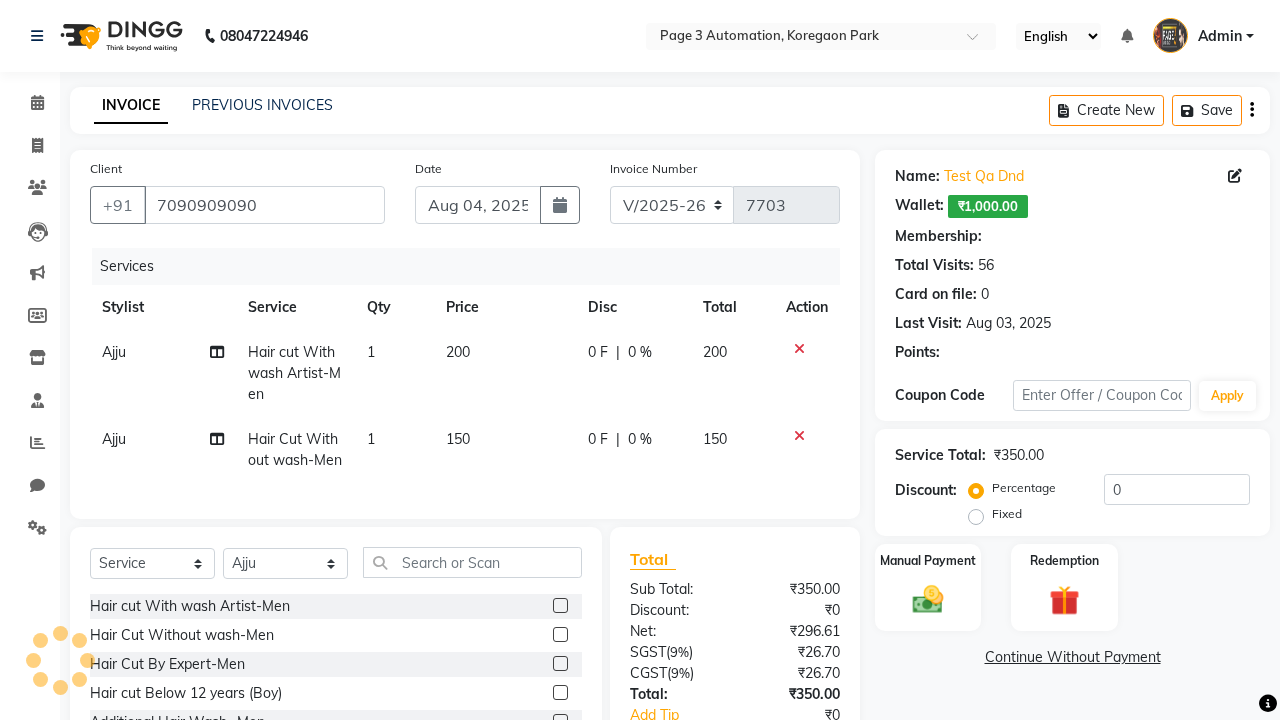 select on "1: Object" 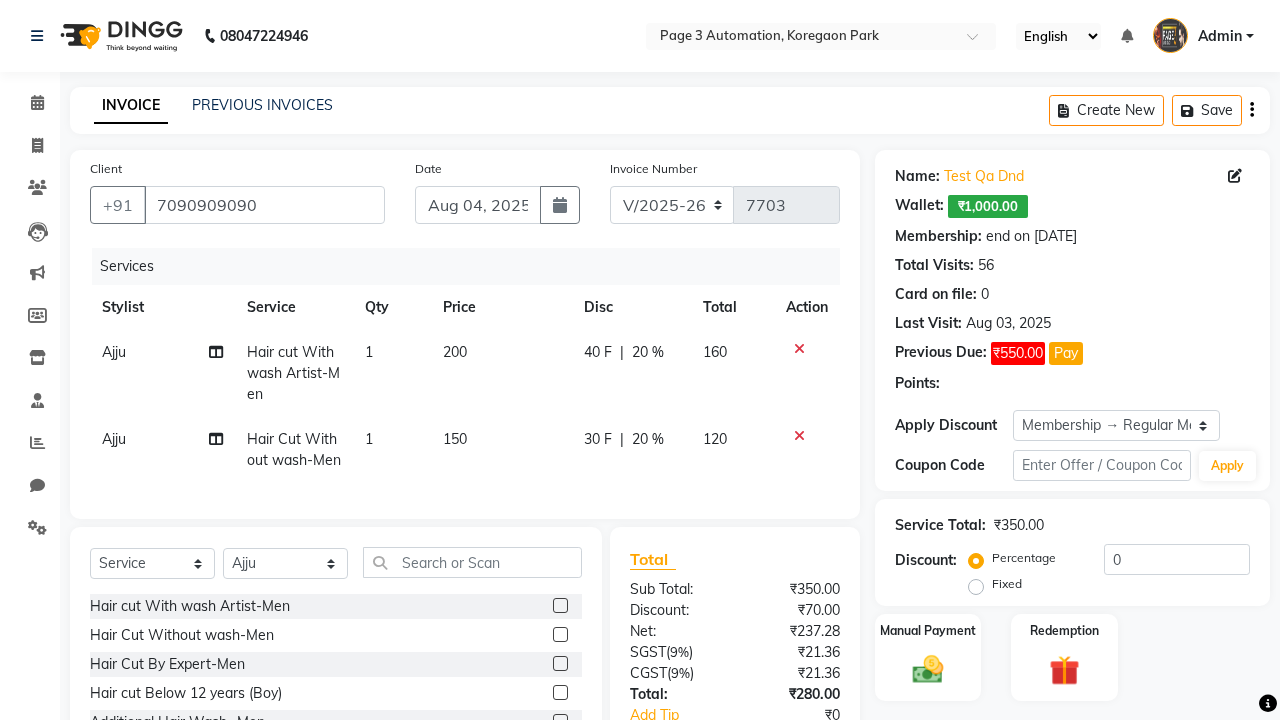 type on "20" 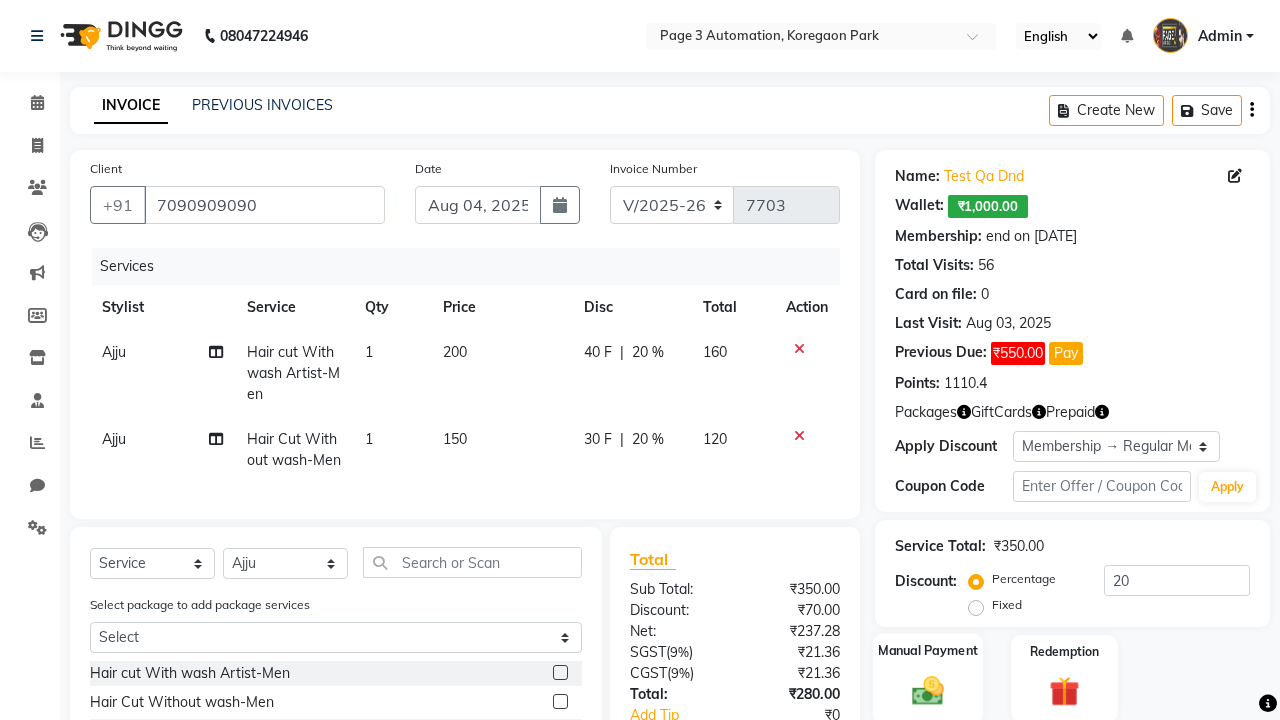 click 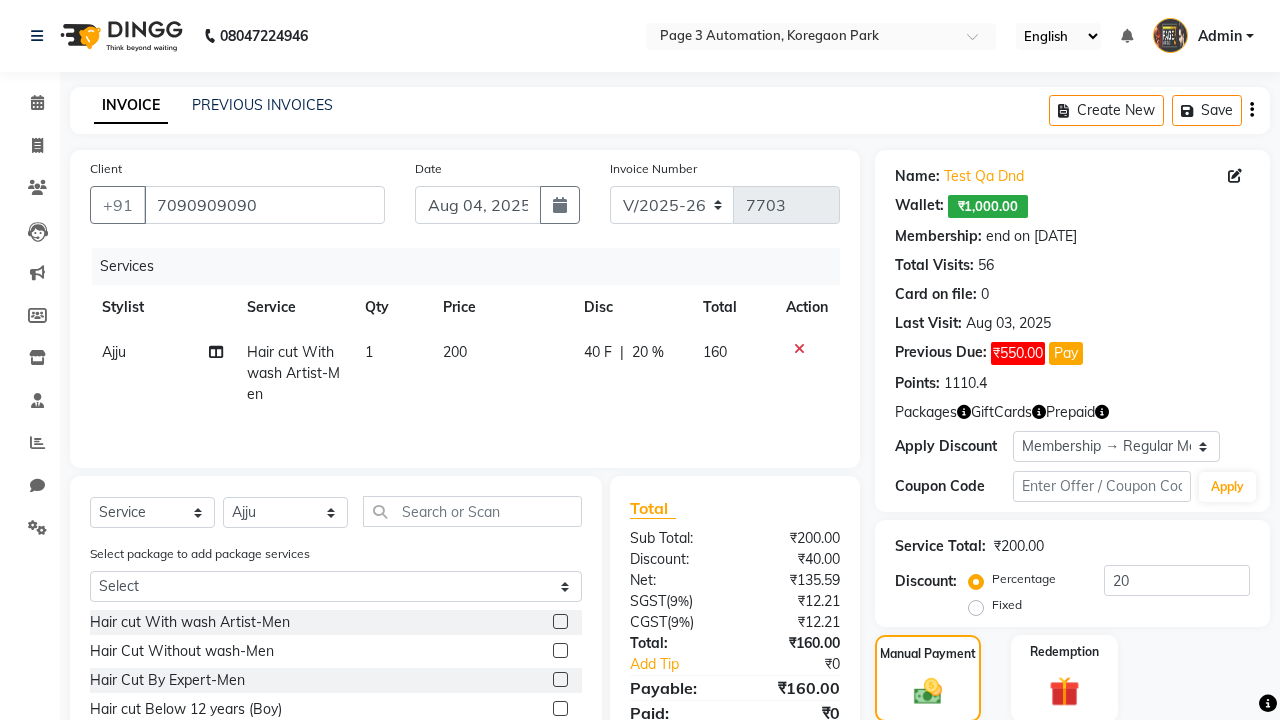 click on "ONLINE" 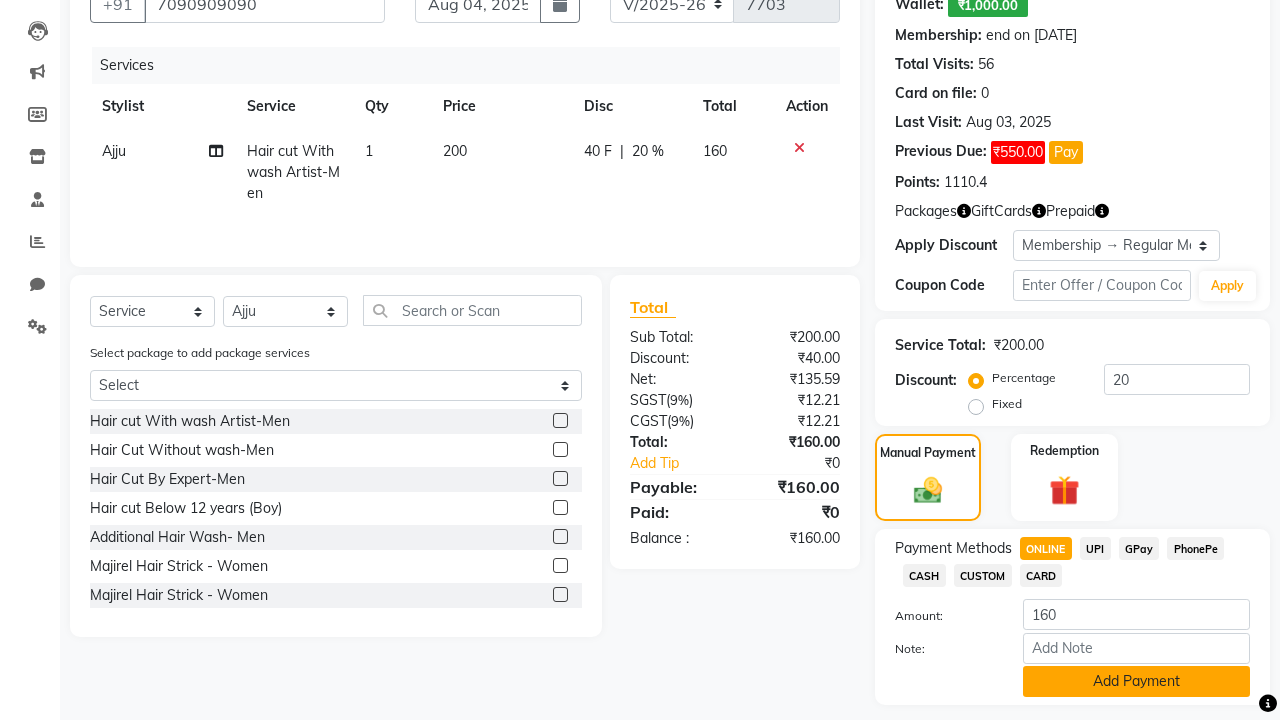 click on "Add Payment" 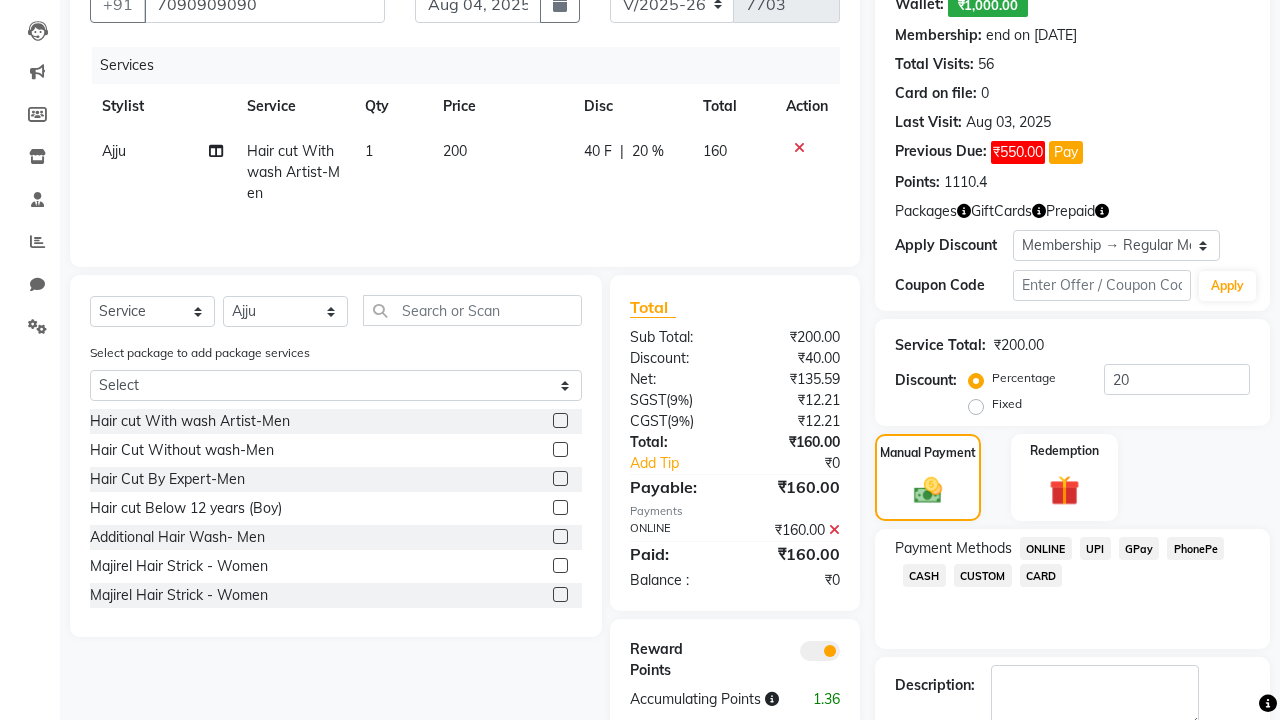 click on "Checkout" 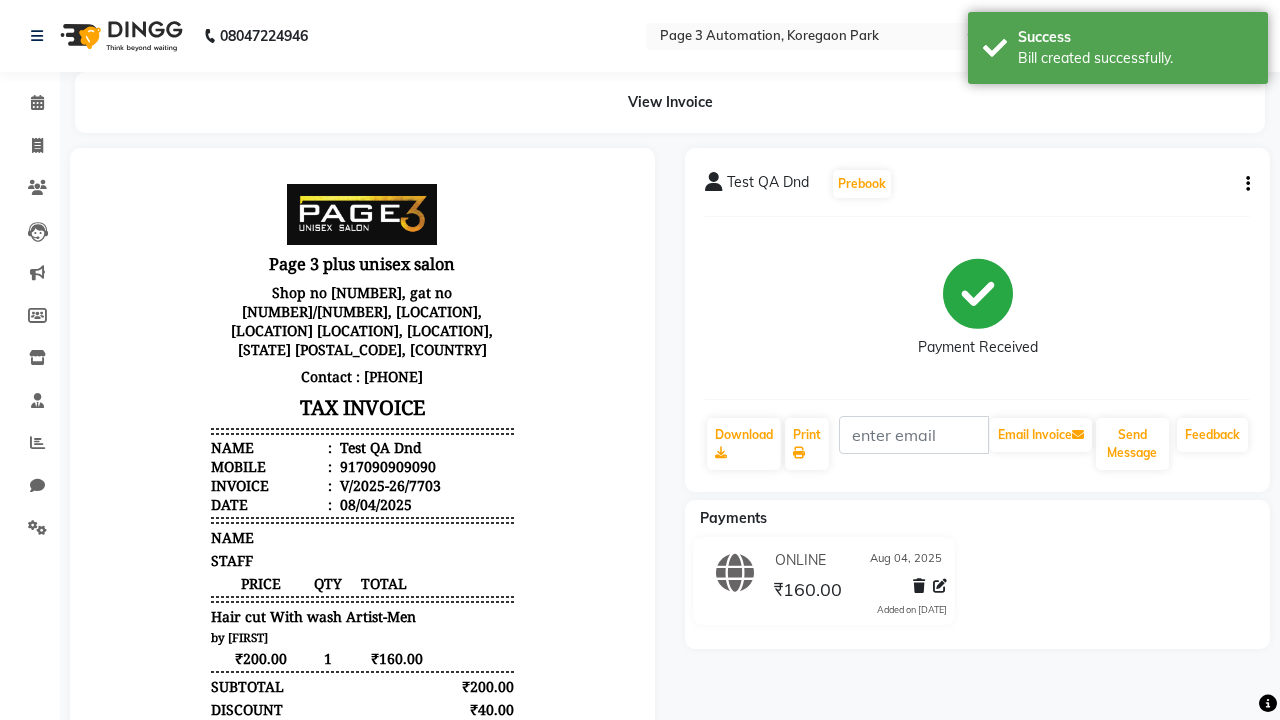 scroll, scrollTop: 0, scrollLeft: 0, axis: both 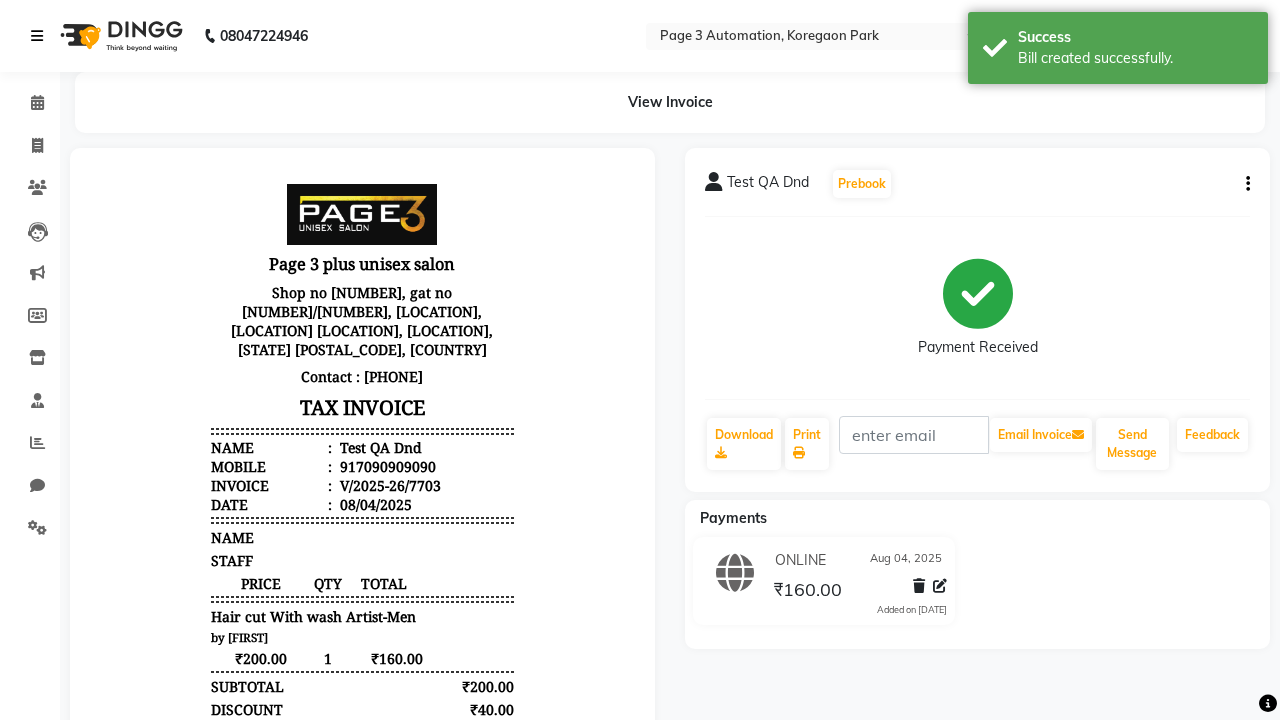click on "Bill created successfully." at bounding box center [1135, 58] 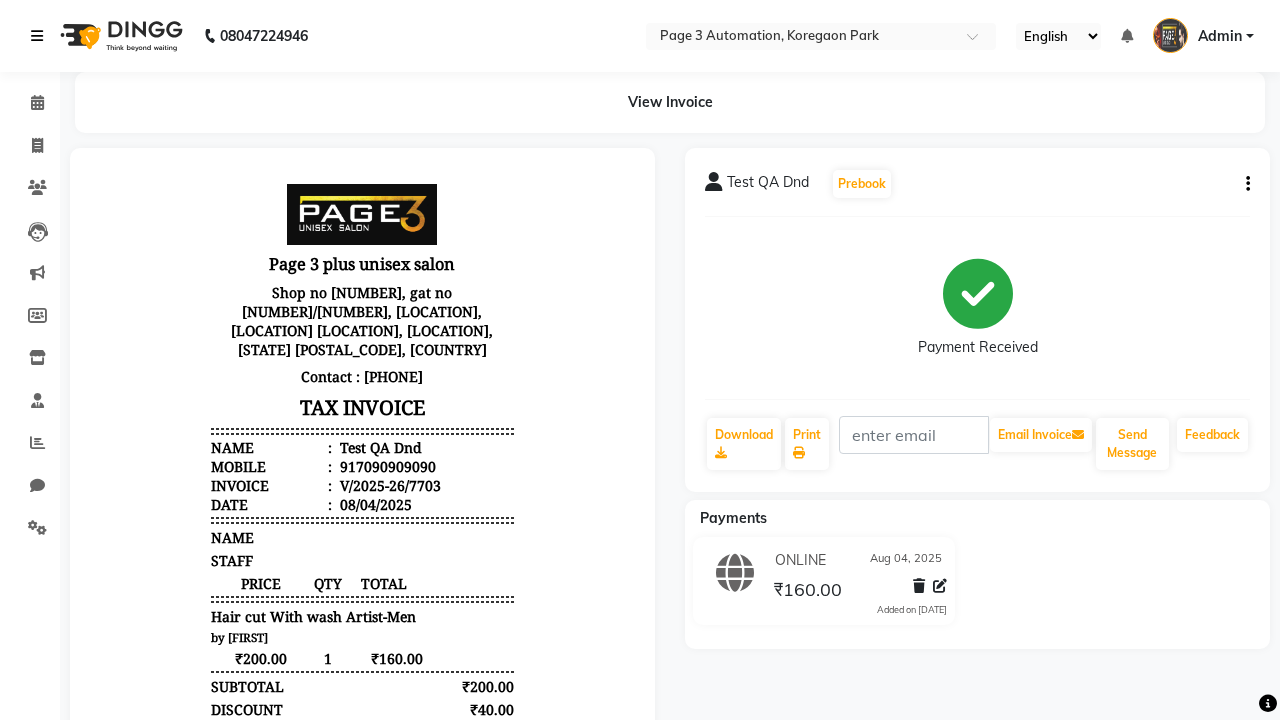 click at bounding box center [37, 36] 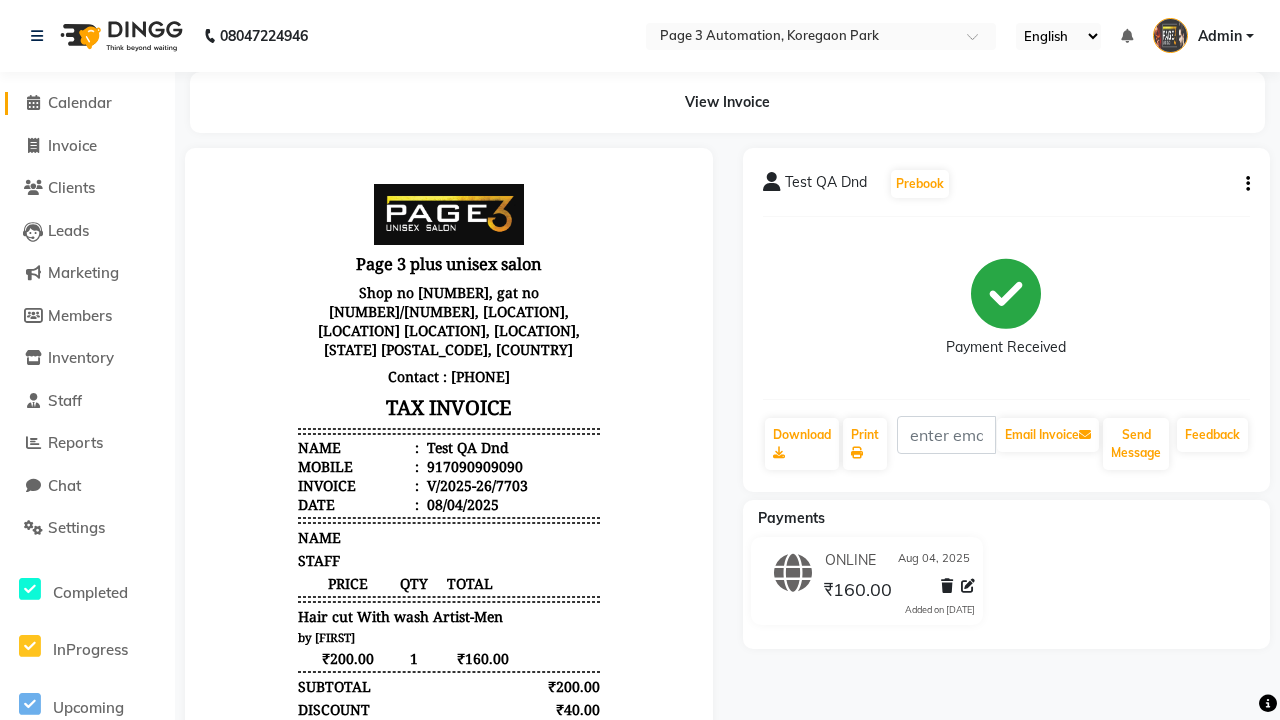 click on "Calendar" 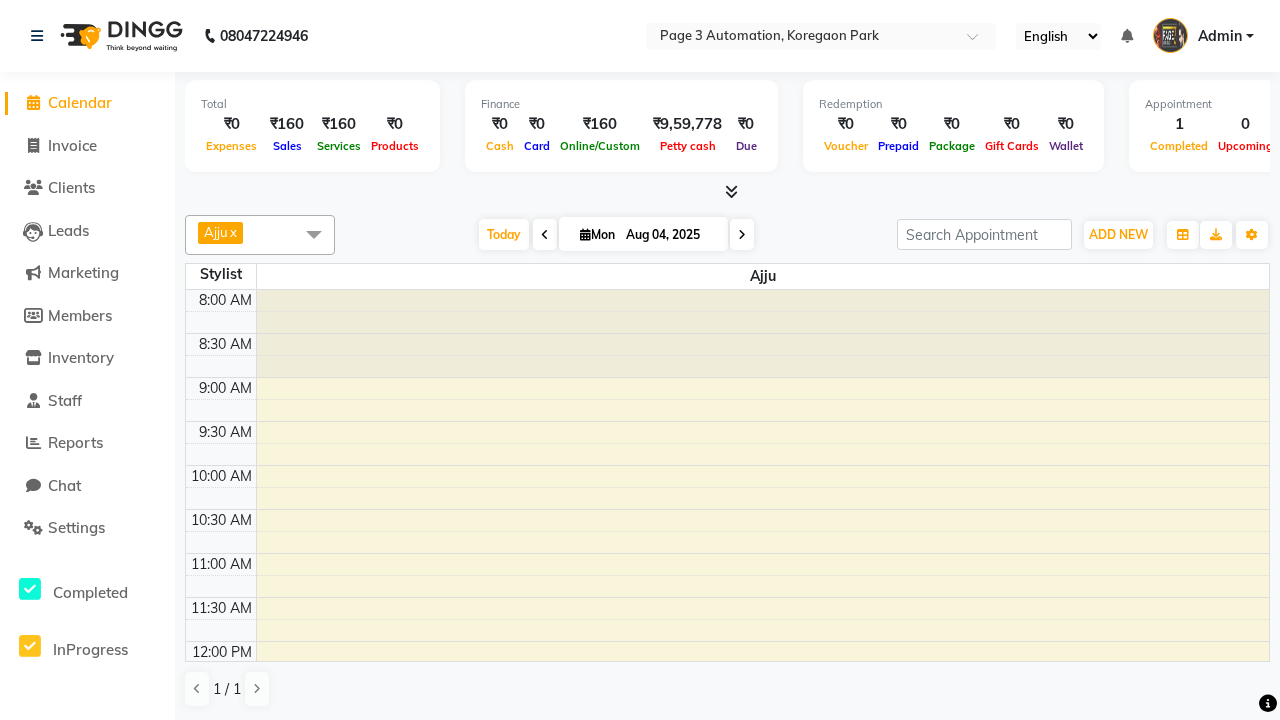 click on "Test QA Dnd, TK09, 02:15 PM-03:00 PM, Hair cut With wash Artist-Men" at bounding box center [751, 872] 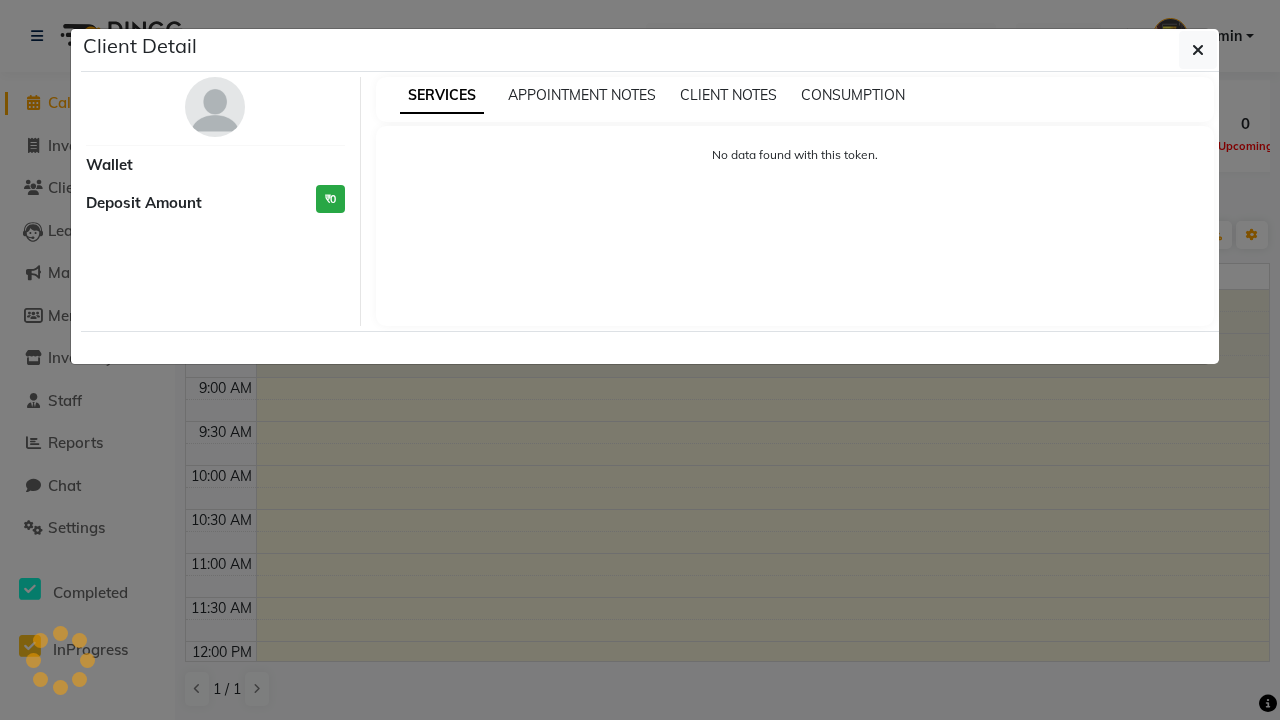 scroll, scrollTop: 397, scrollLeft: 0, axis: vertical 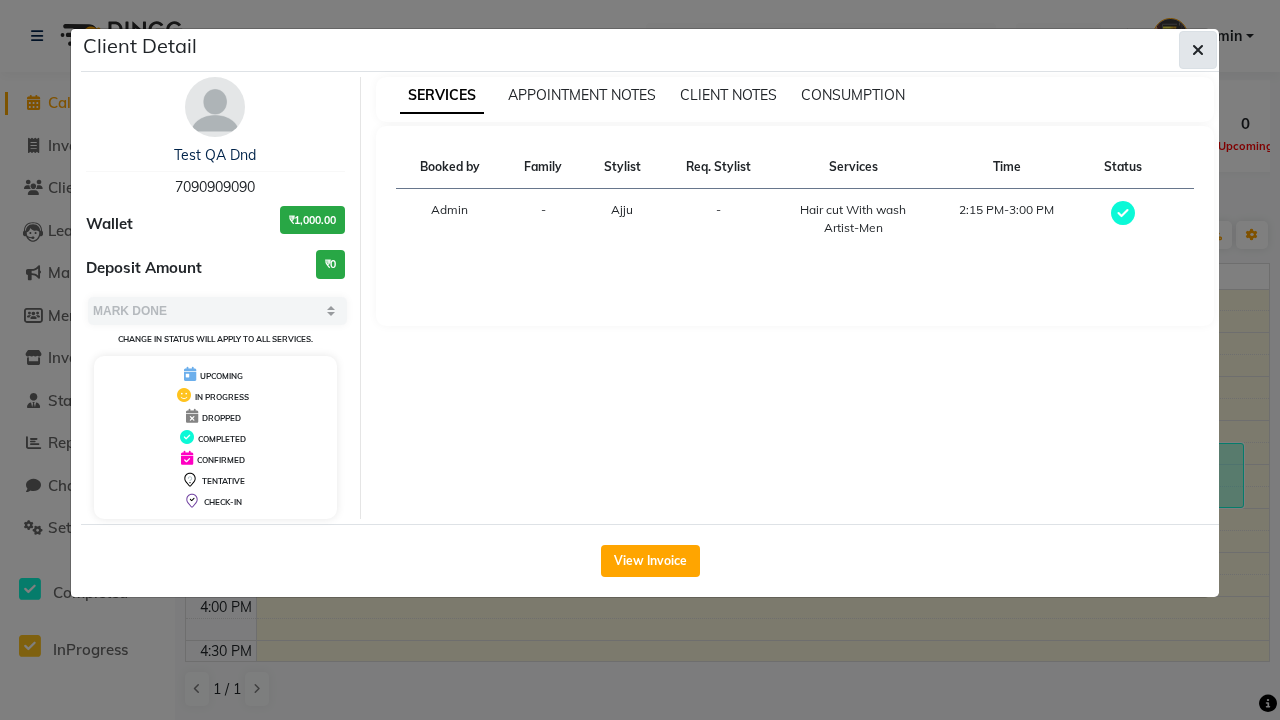 click 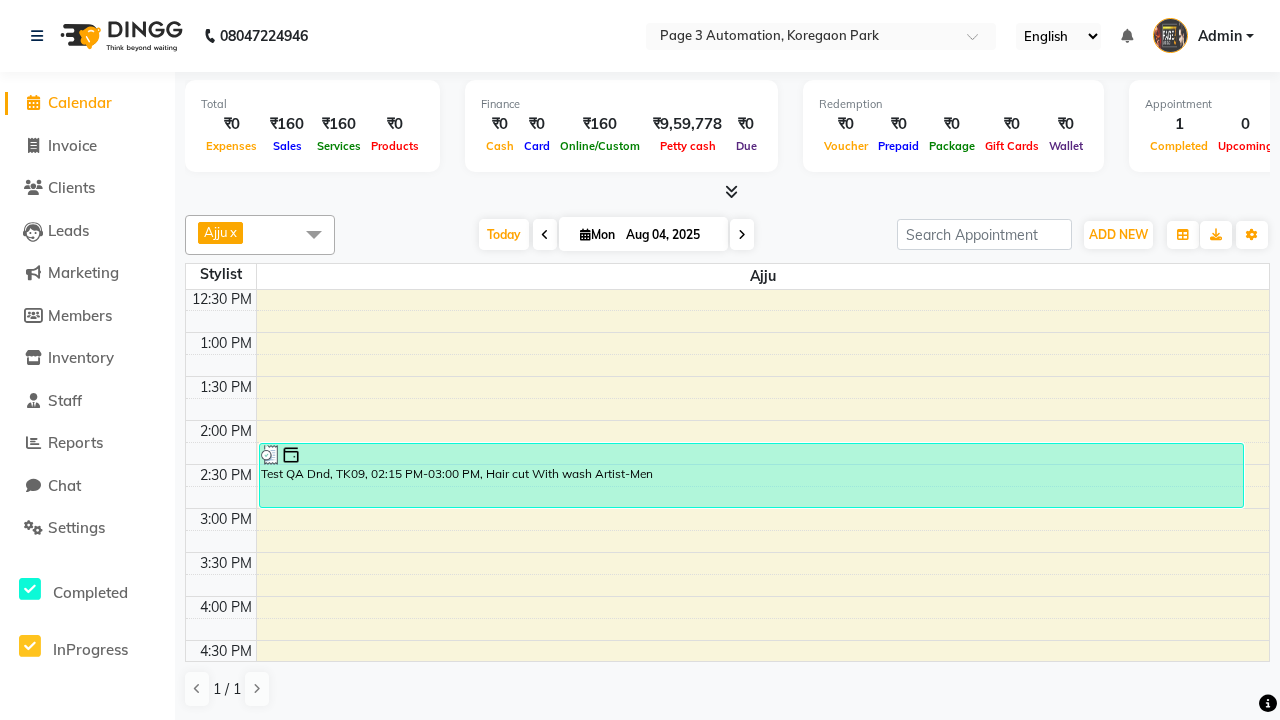 click at bounding box center (314, 234) 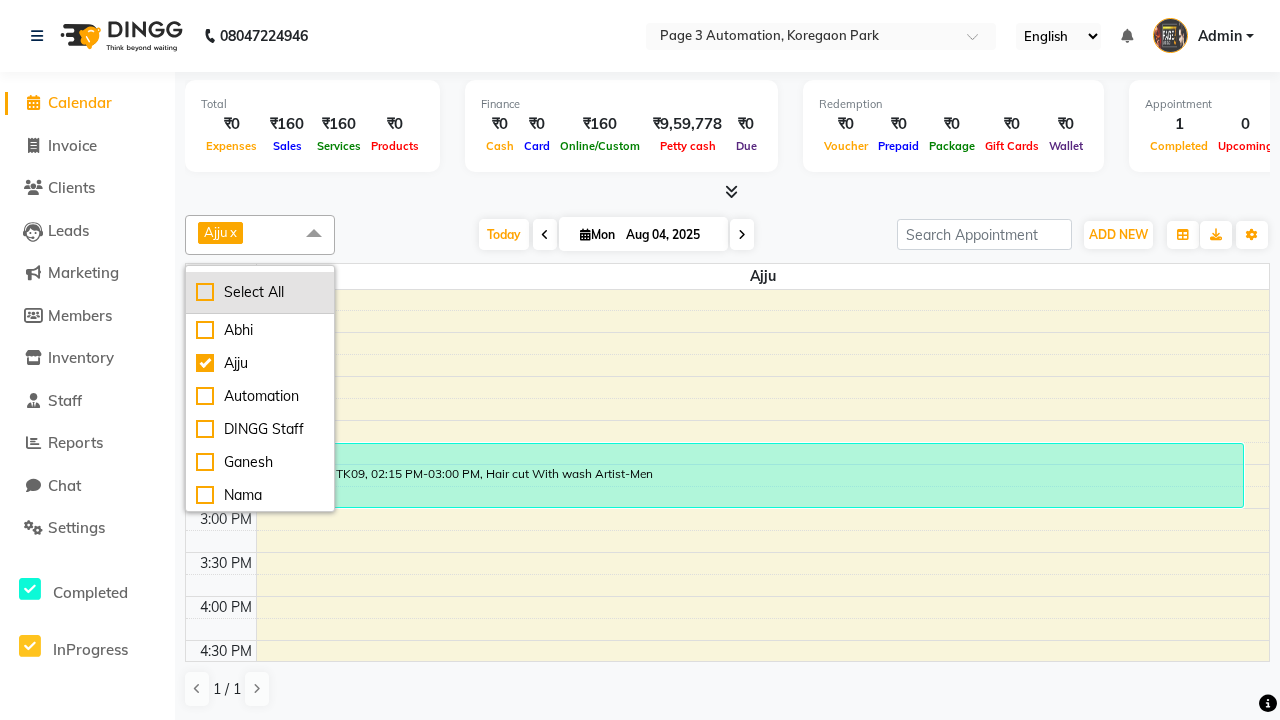 click on "Select All" at bounding box center (260, 292) 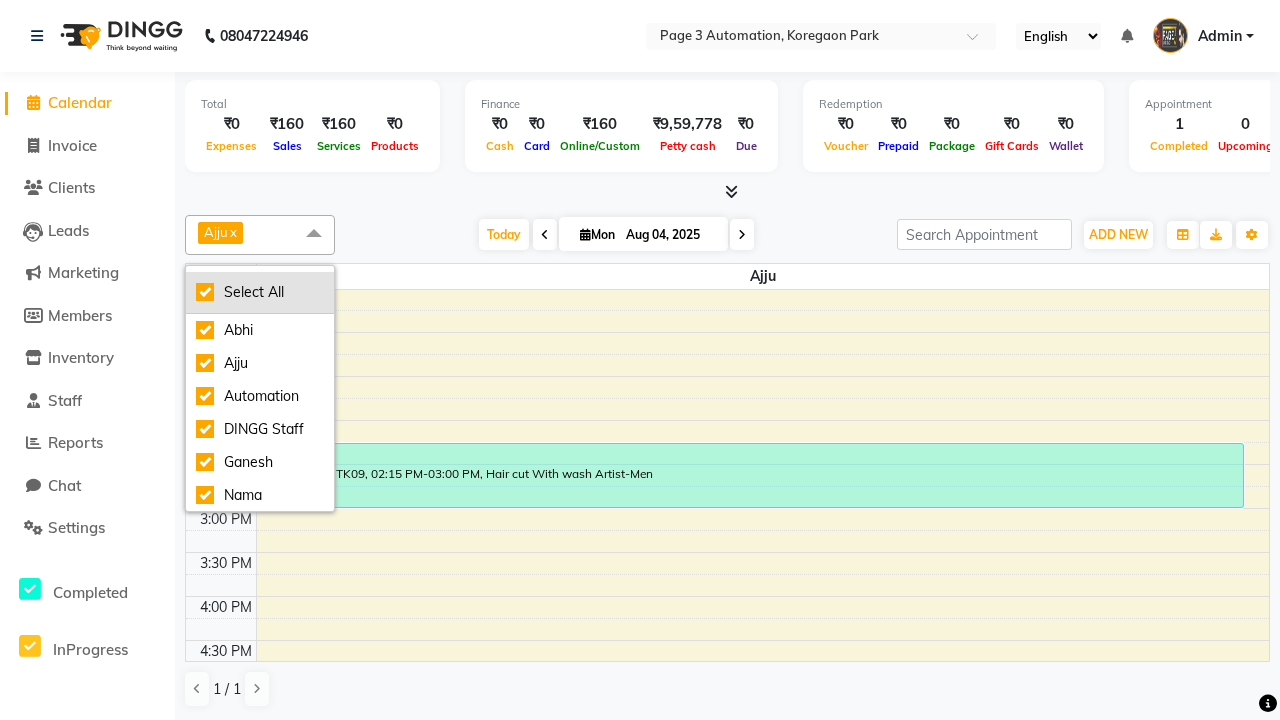 checkbox on "true" 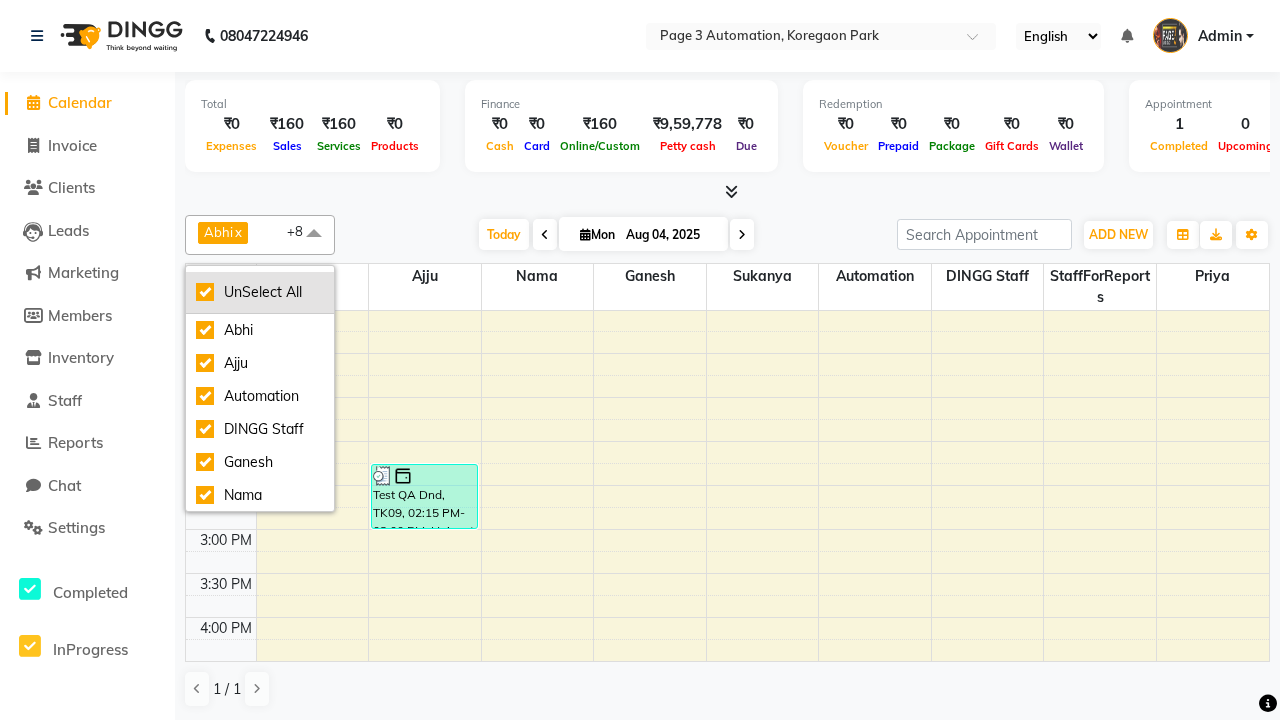 click on "UnSelect All" at bounding box center [260, 292] 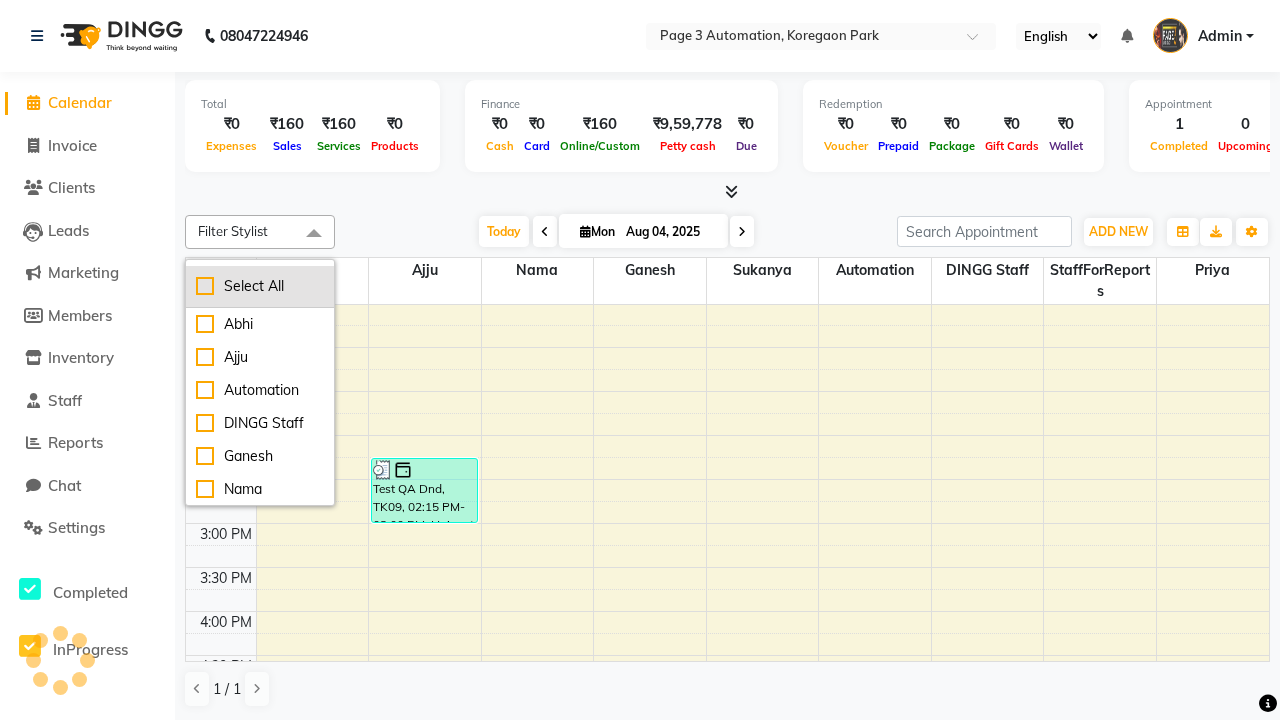 checkbox on "false" 